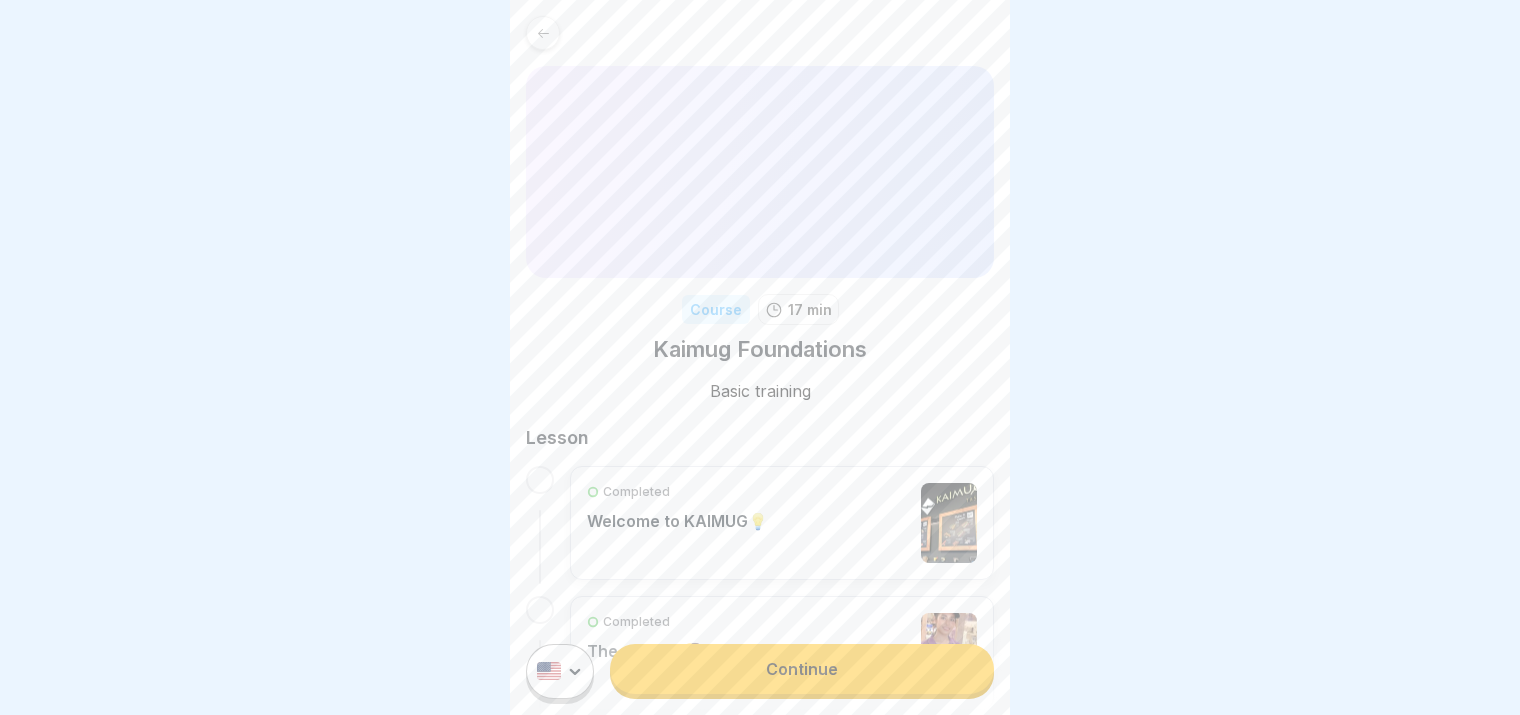 scroll, scrollTop: 0, scrollLeft: 0, axis: both 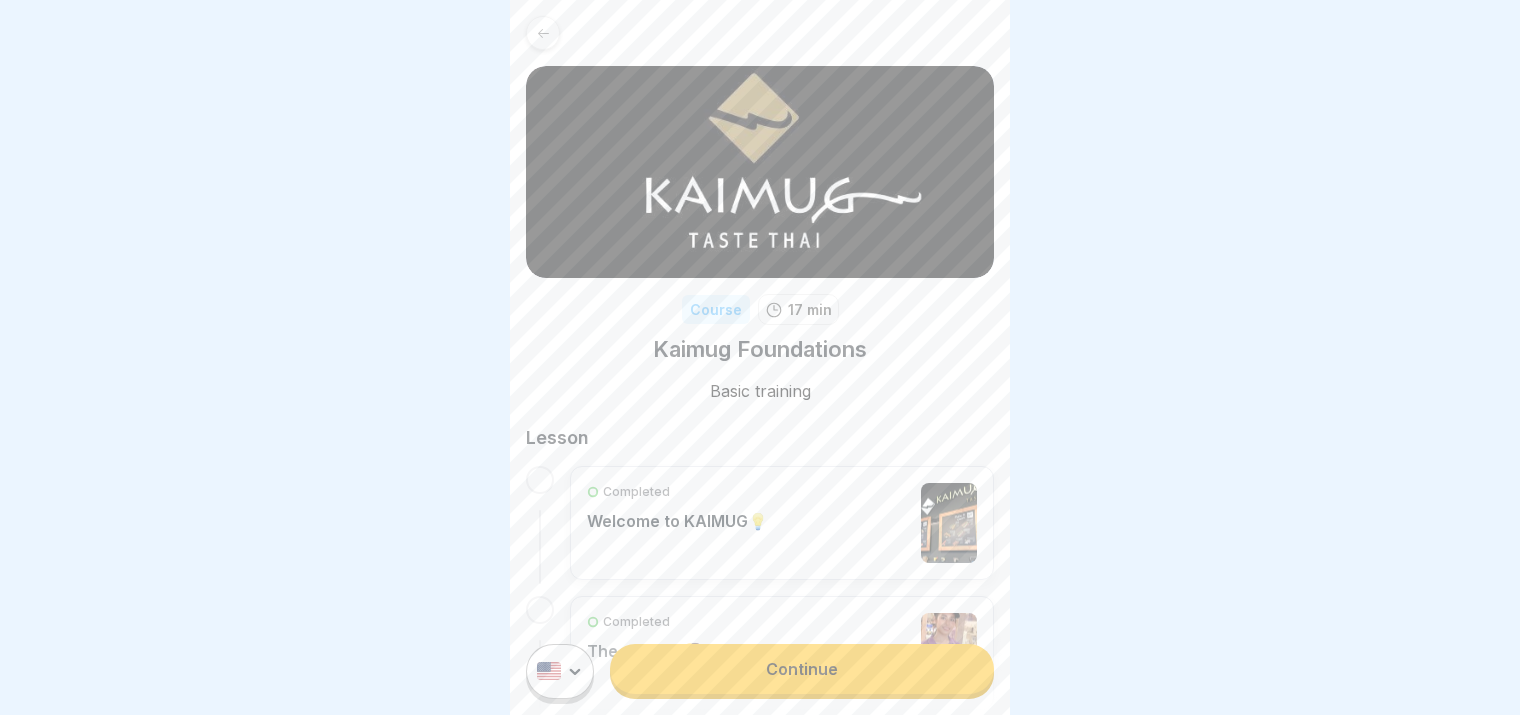 click on "Continue" at bounding box center (802, 669) 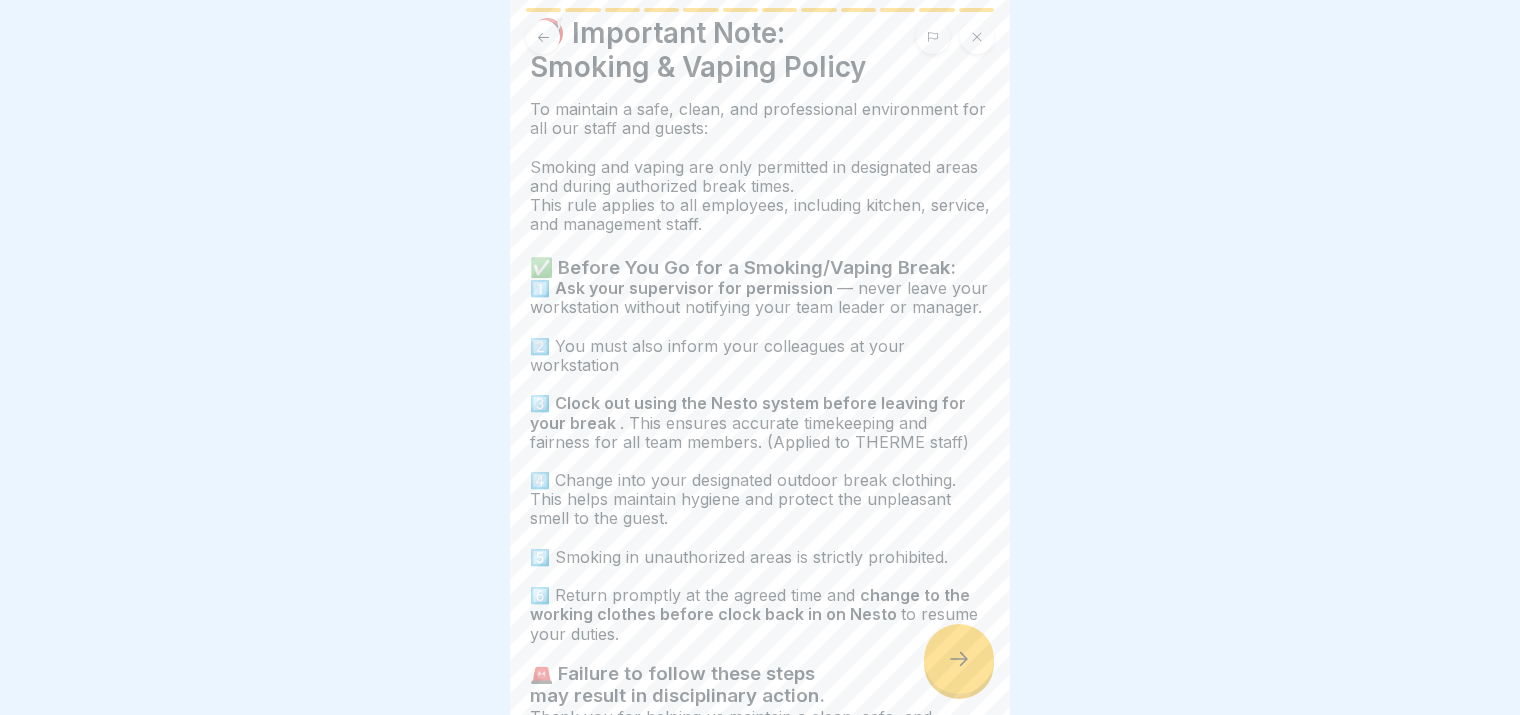 scroll, scrollTop: 232, scrollLeft: 0, axis: vertical 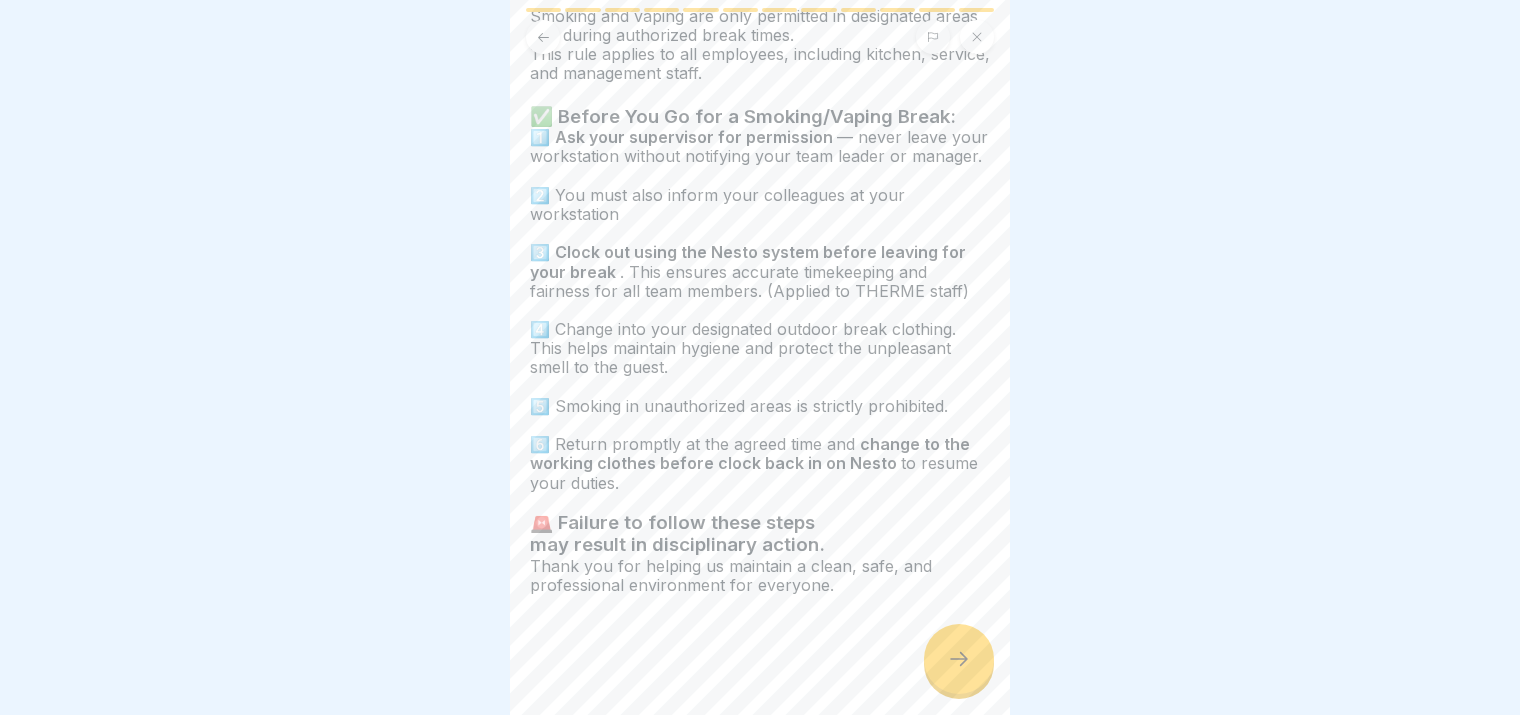 click at bounding box center (760, 655) 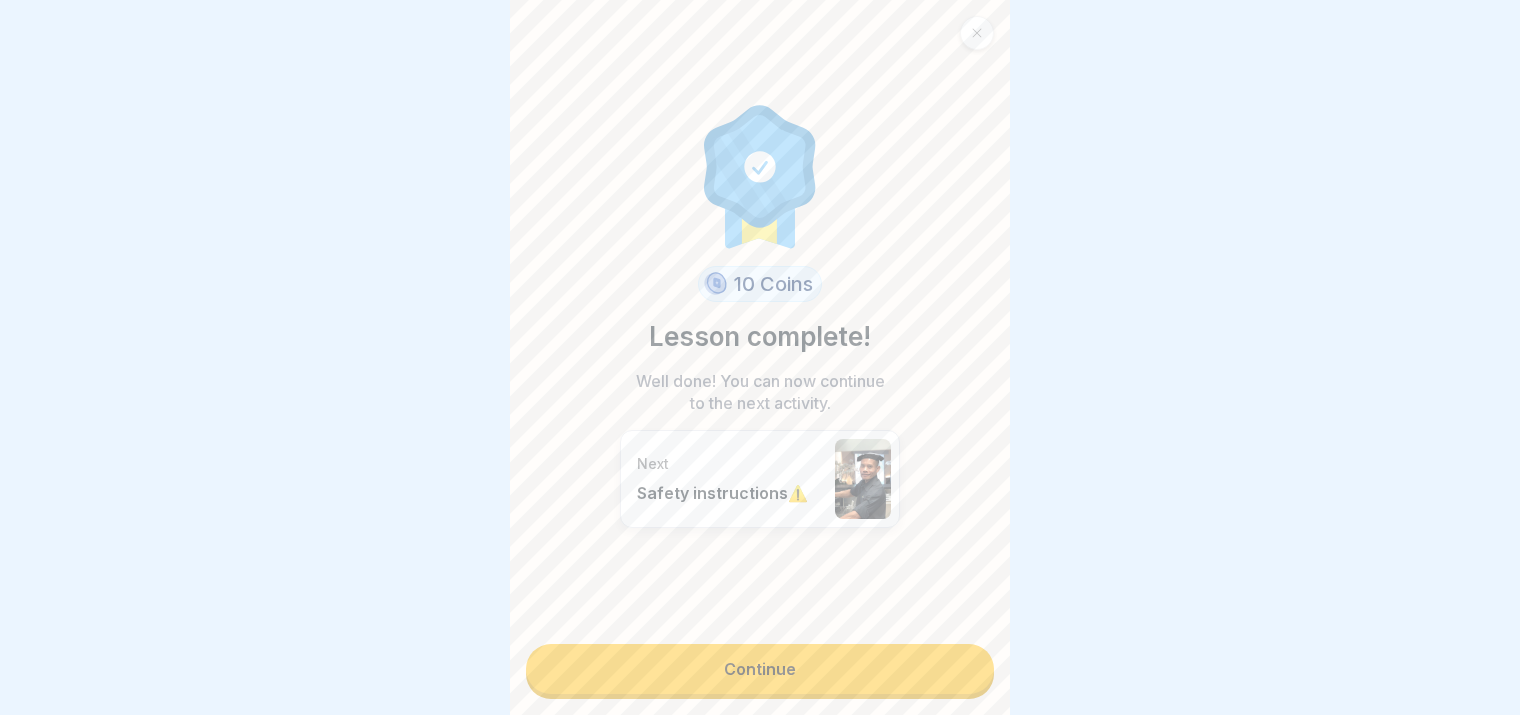 click on "Continue" at bounding box center [760, 669] 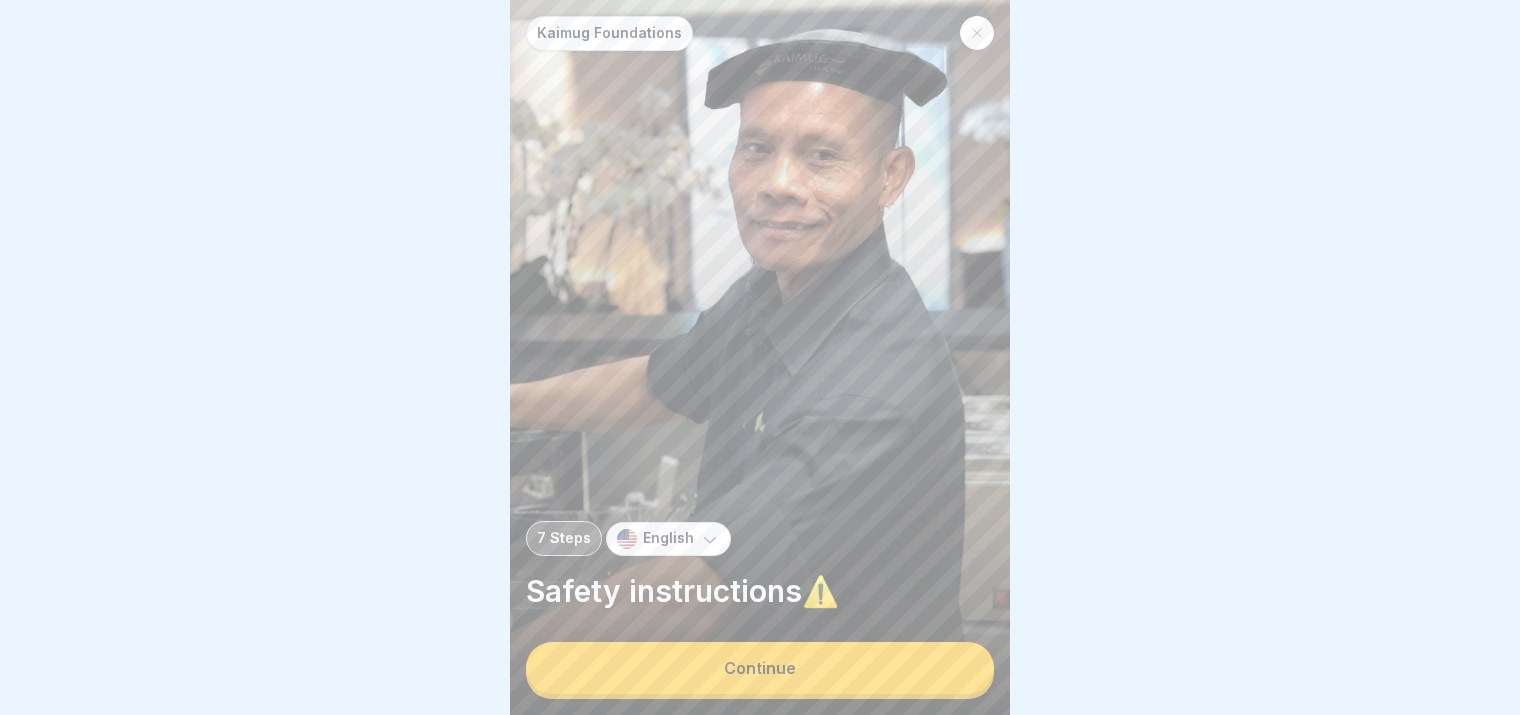 click on "Continue" at bounding box center (760, 668) 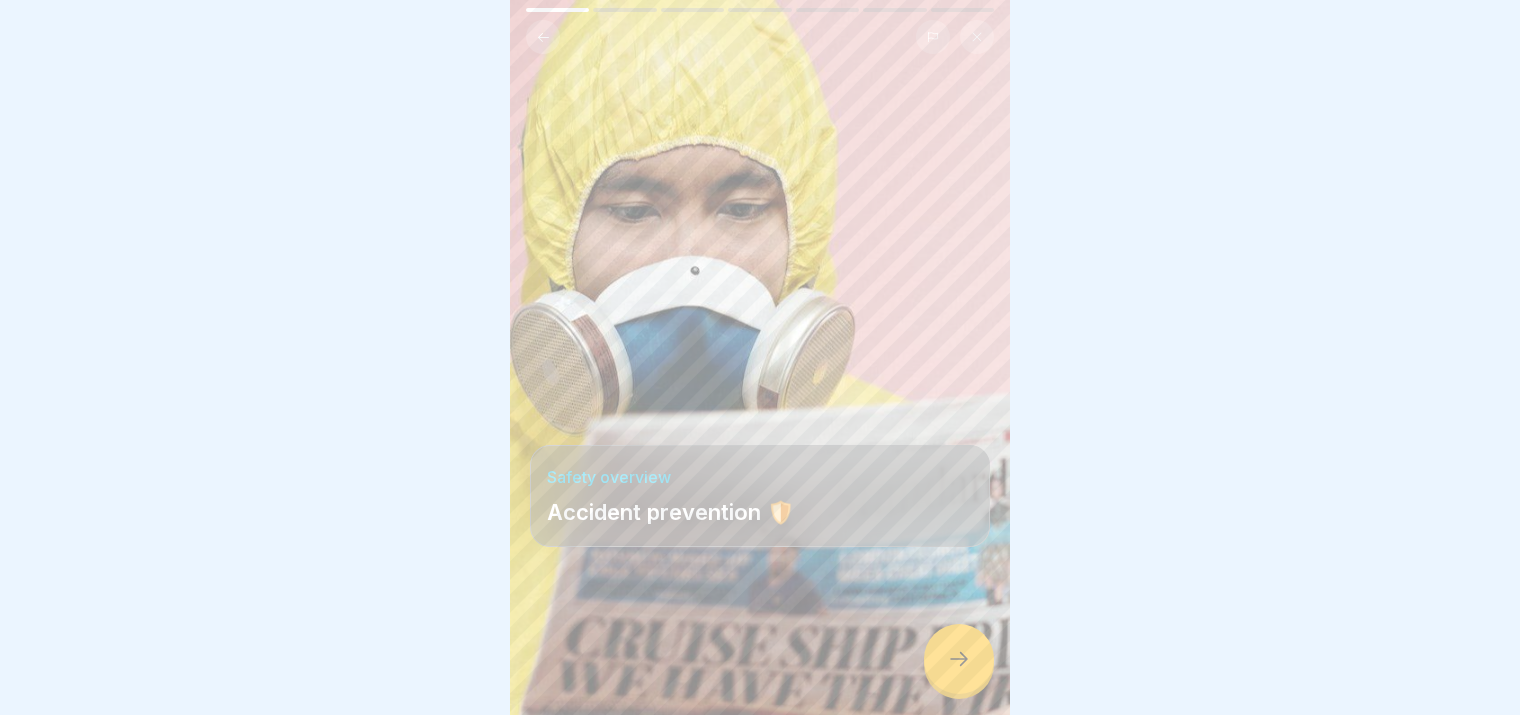 click at bounding box center (959, 659) 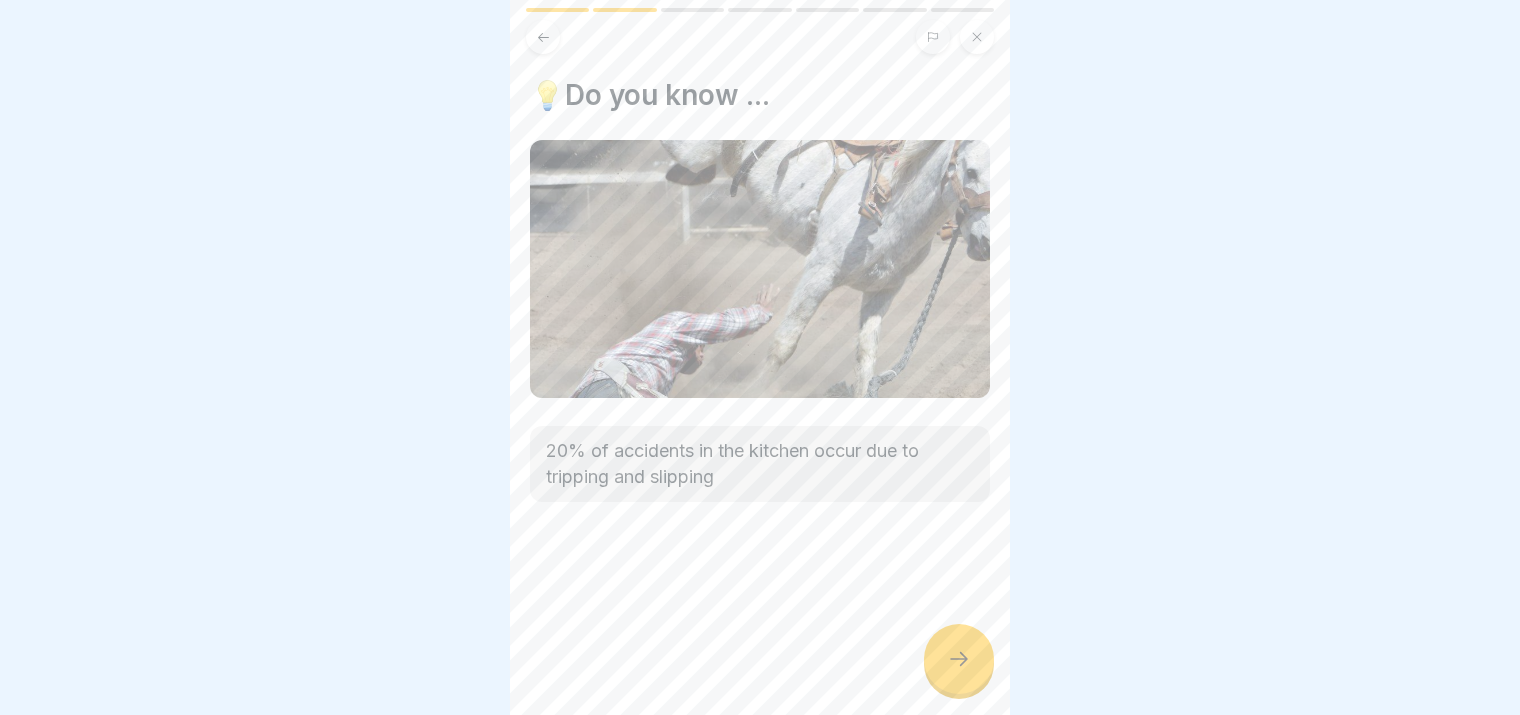 click at bounding box center [959, 659] 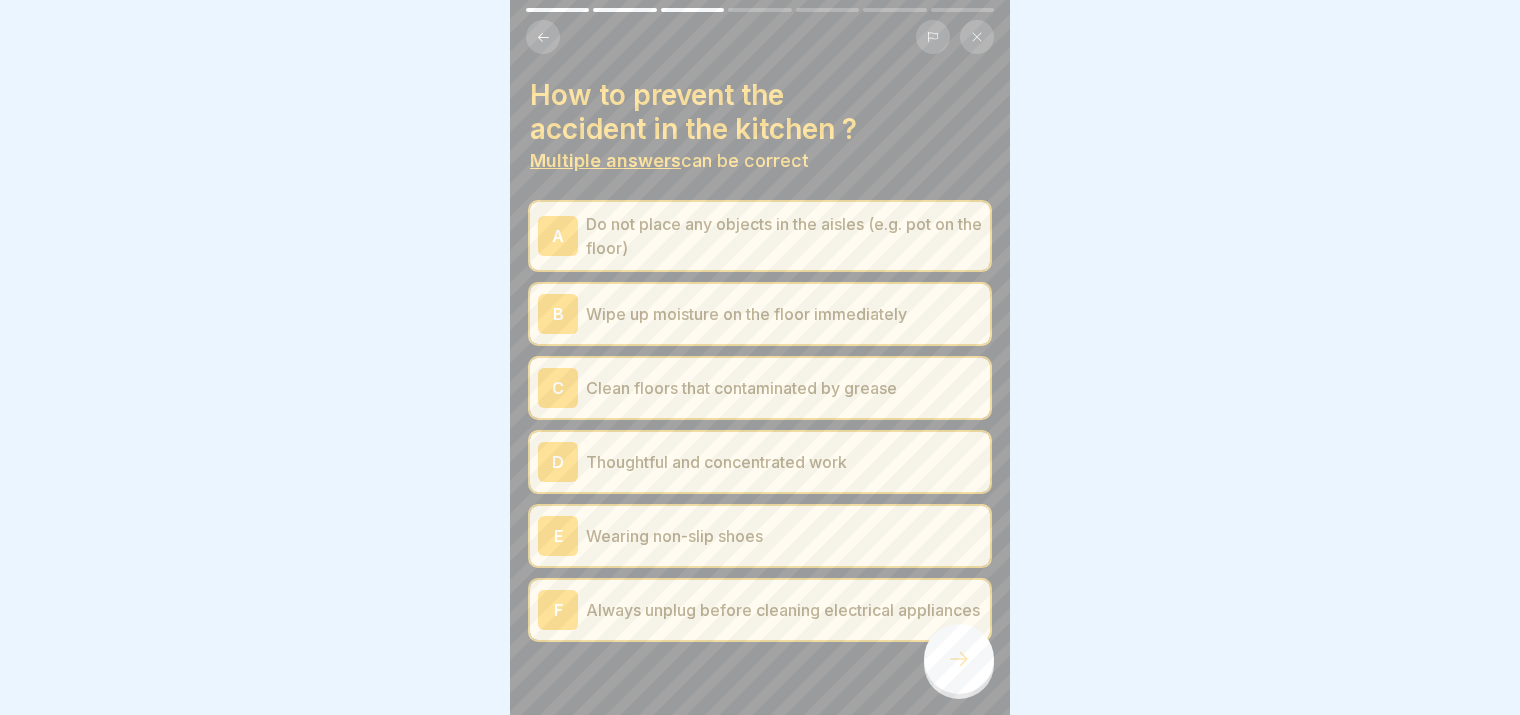 click on "Do not place any objects in the aisles (e.g. pot on the floor)" at bounding box center [784, 236] 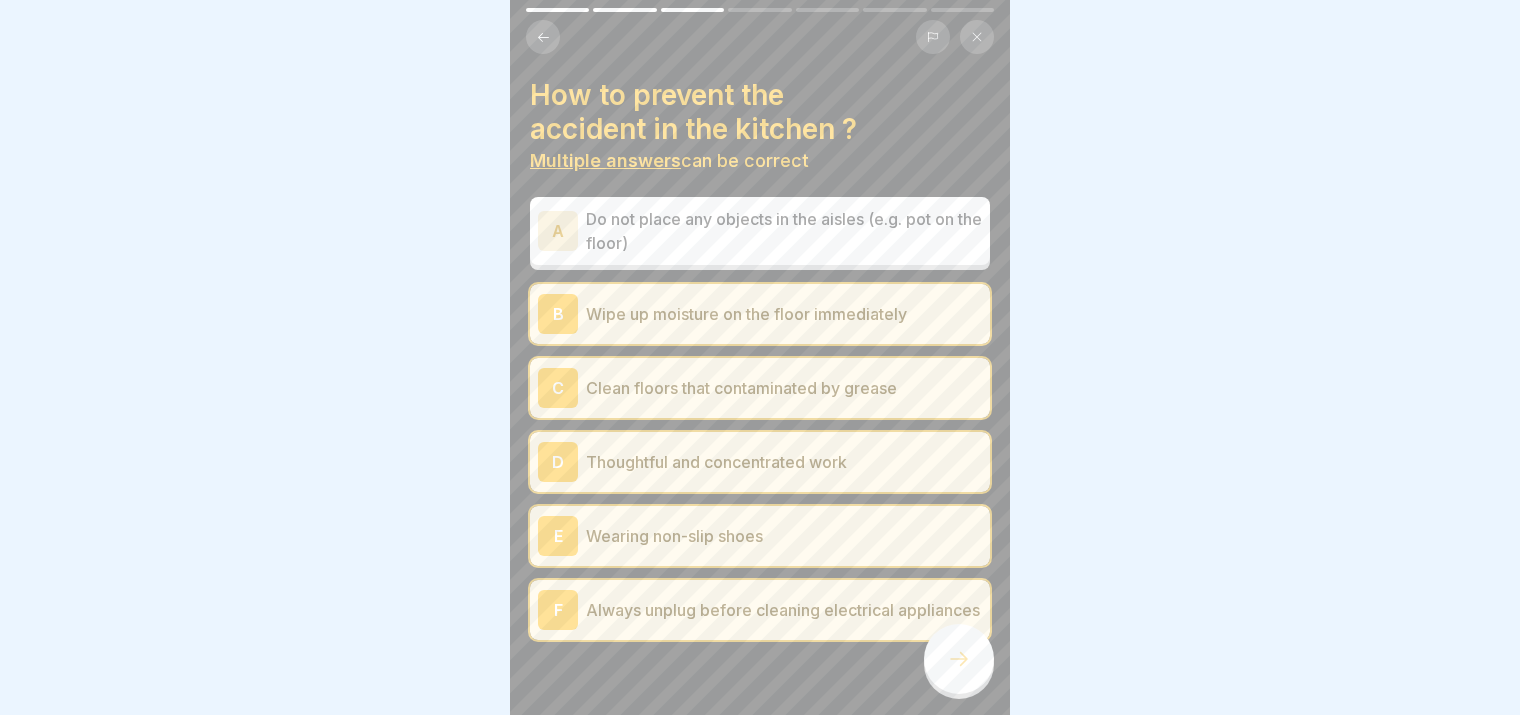 click on "Wipe up moisture on the floor immediately" at bounding box center [784, 314] 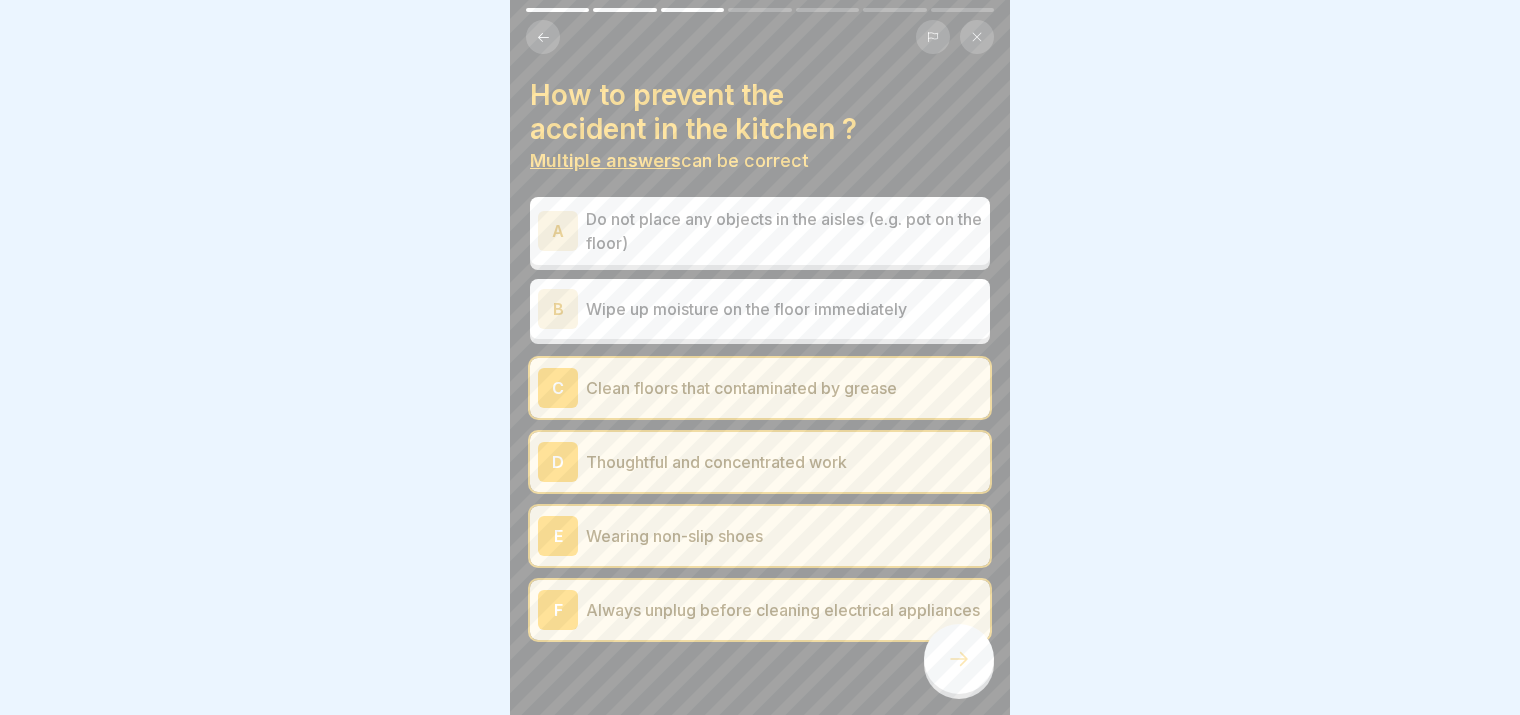 click on "Clean floors that contaminated by grease" at bounding box center [784, 388] 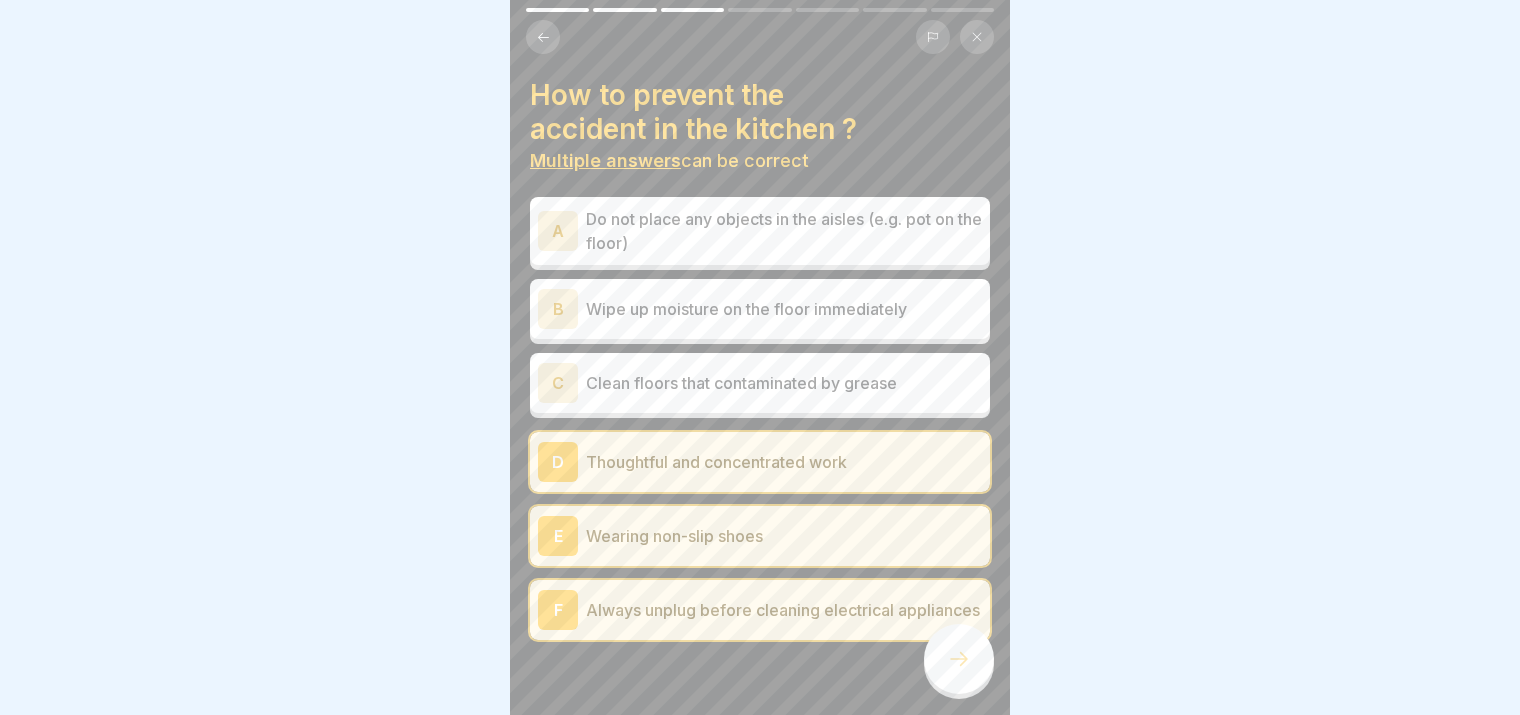 click on "Wearing non-slip shoes" at bounding box center (784, 536) 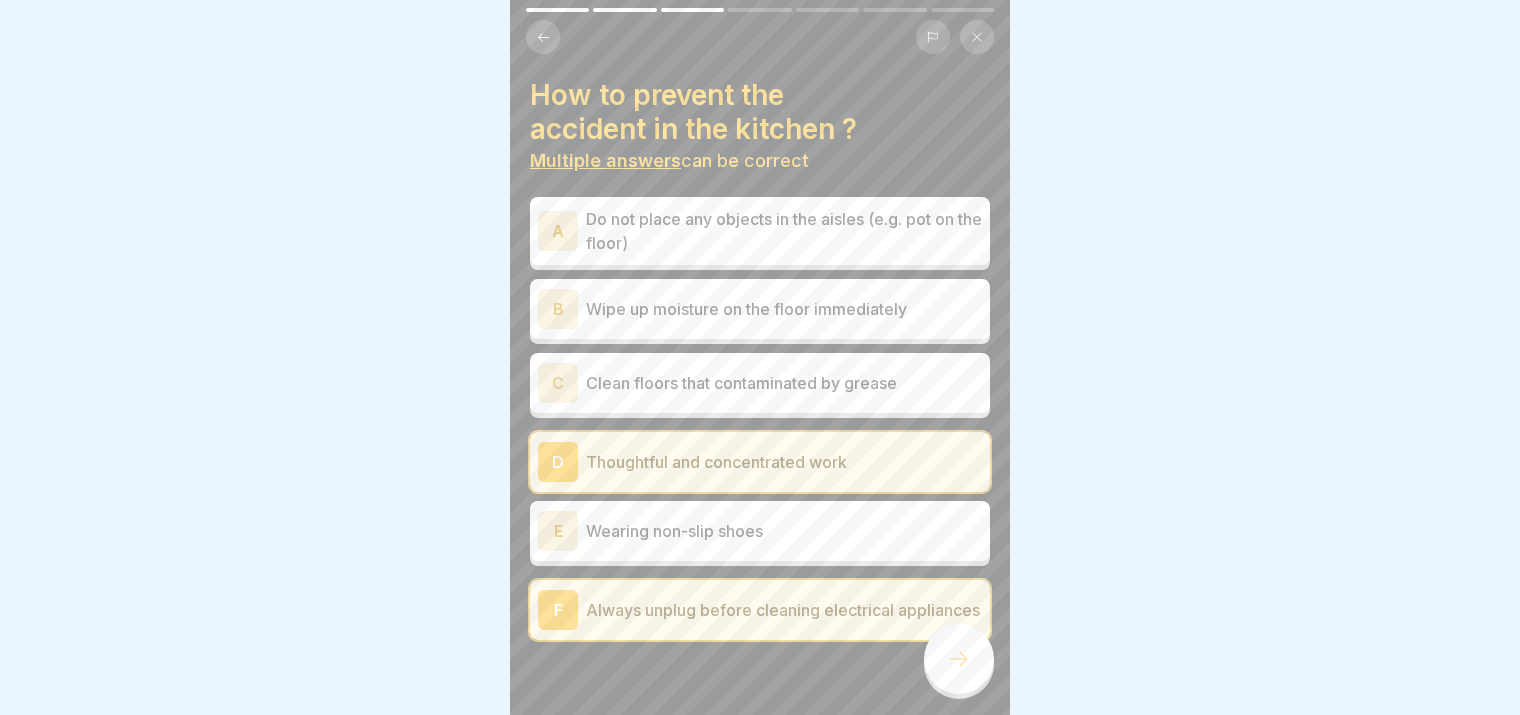 click on "D Thoughtful and concentrated work" at bounding box center [760, 462] 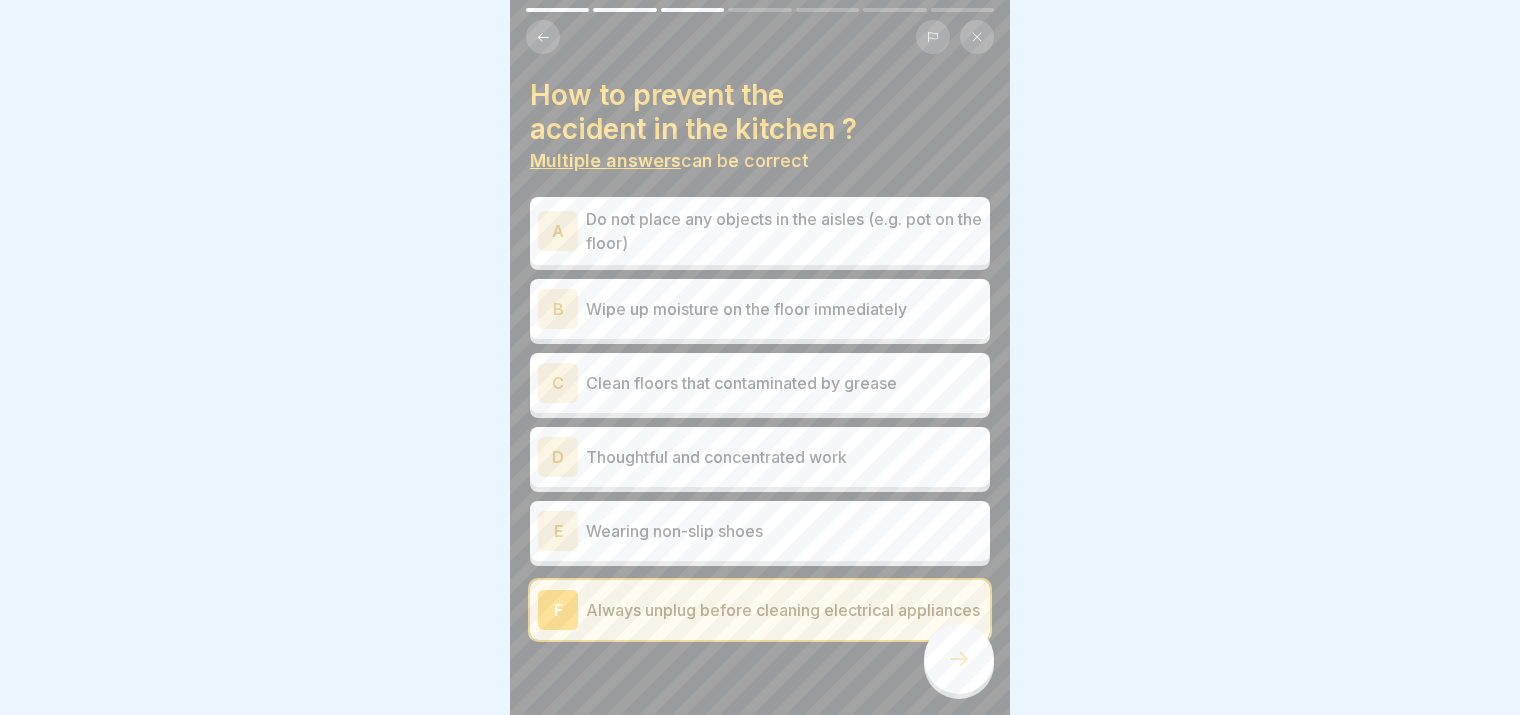 click on "Always unplug before cleaning electrical appliances" at bounding box center (784, 610) 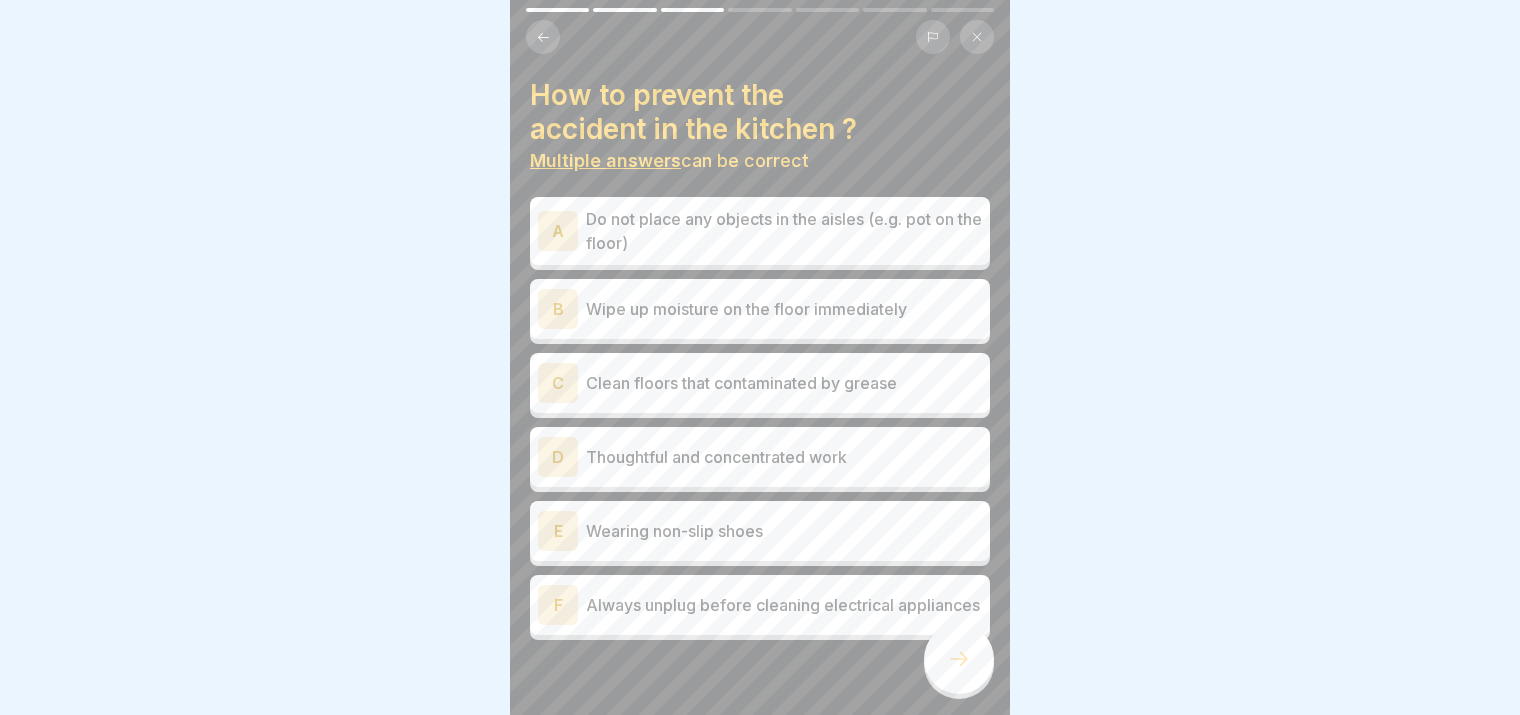 click at bounding box center (959, 659) 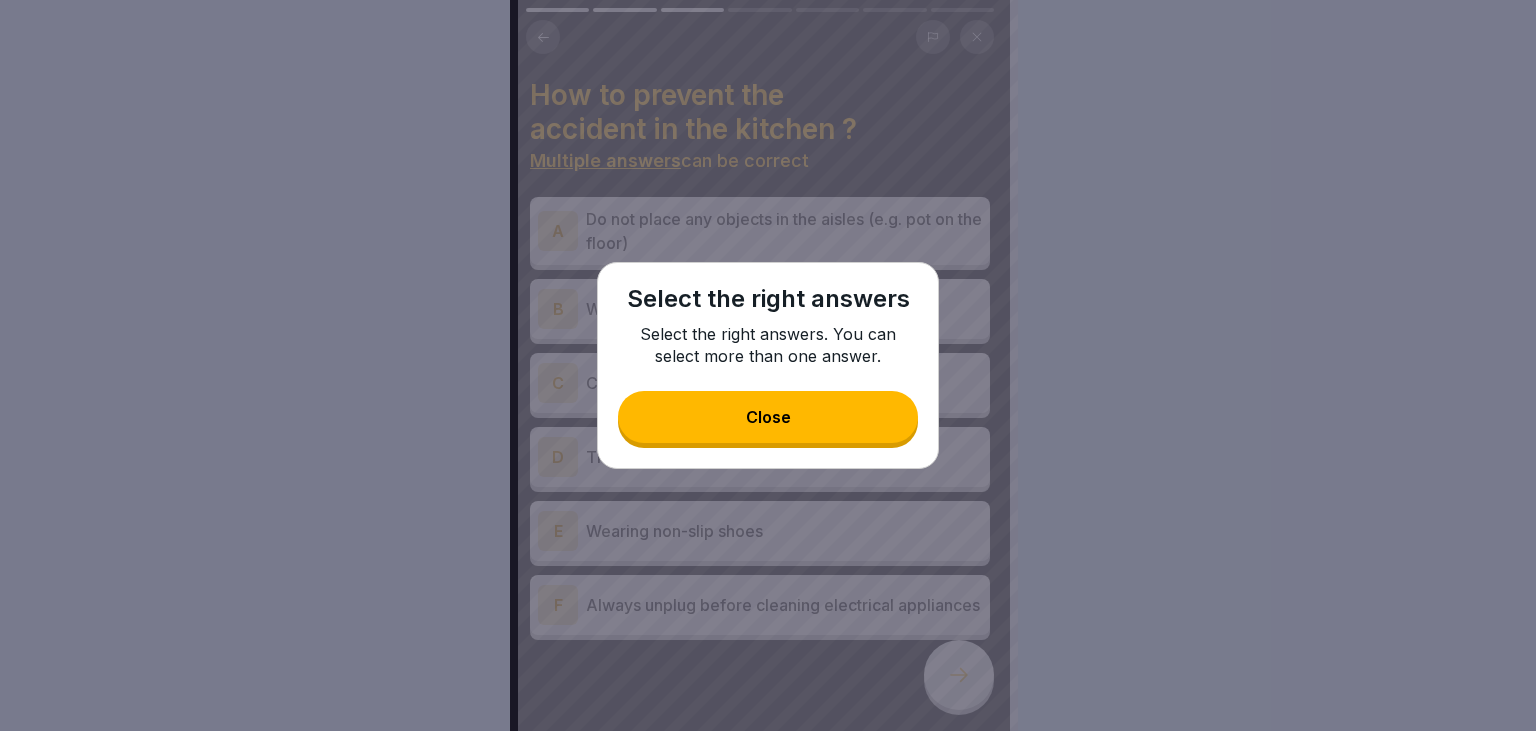 click on "Close" at bounding box center (768, 417) 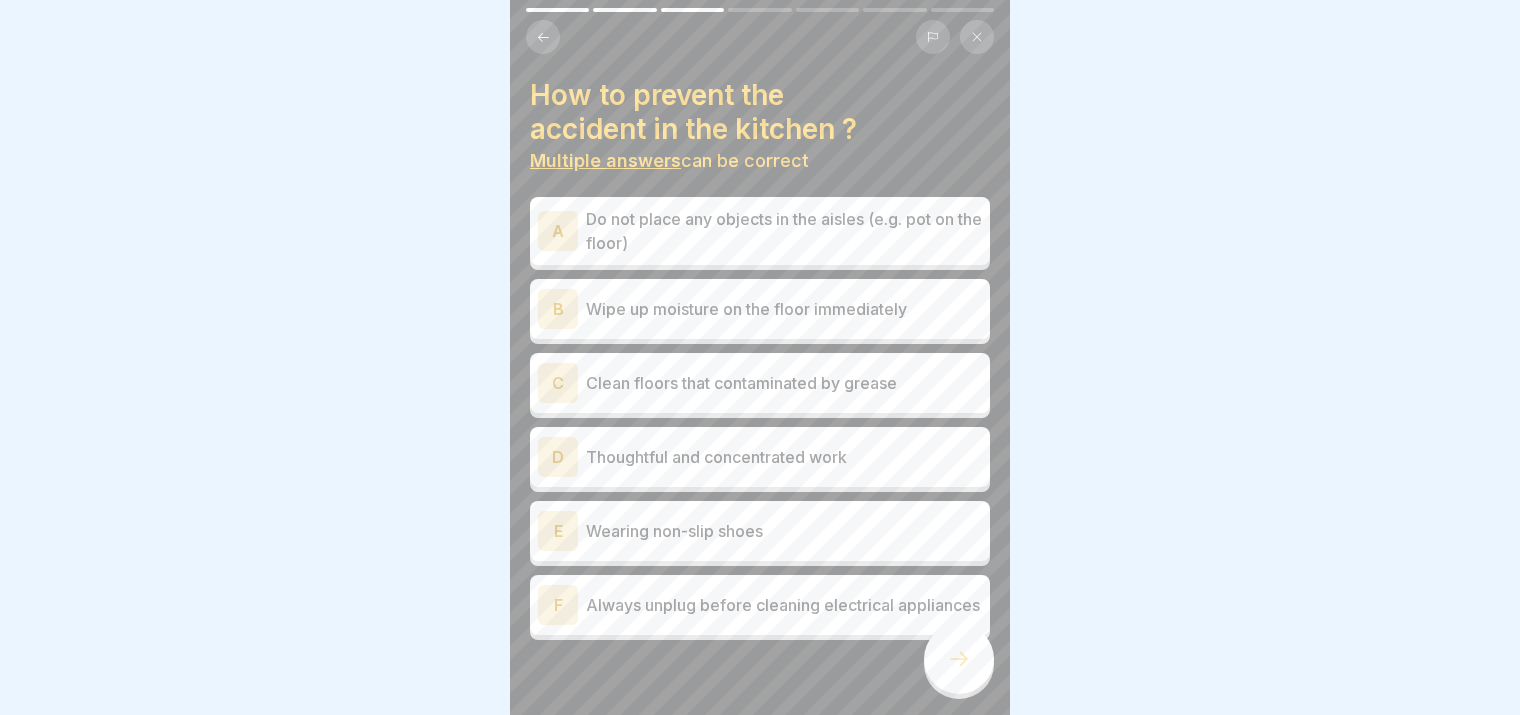 click on "A Do not place any objects in the aisles (e.g. pot on the floor)" at bounding box center [760, 231] 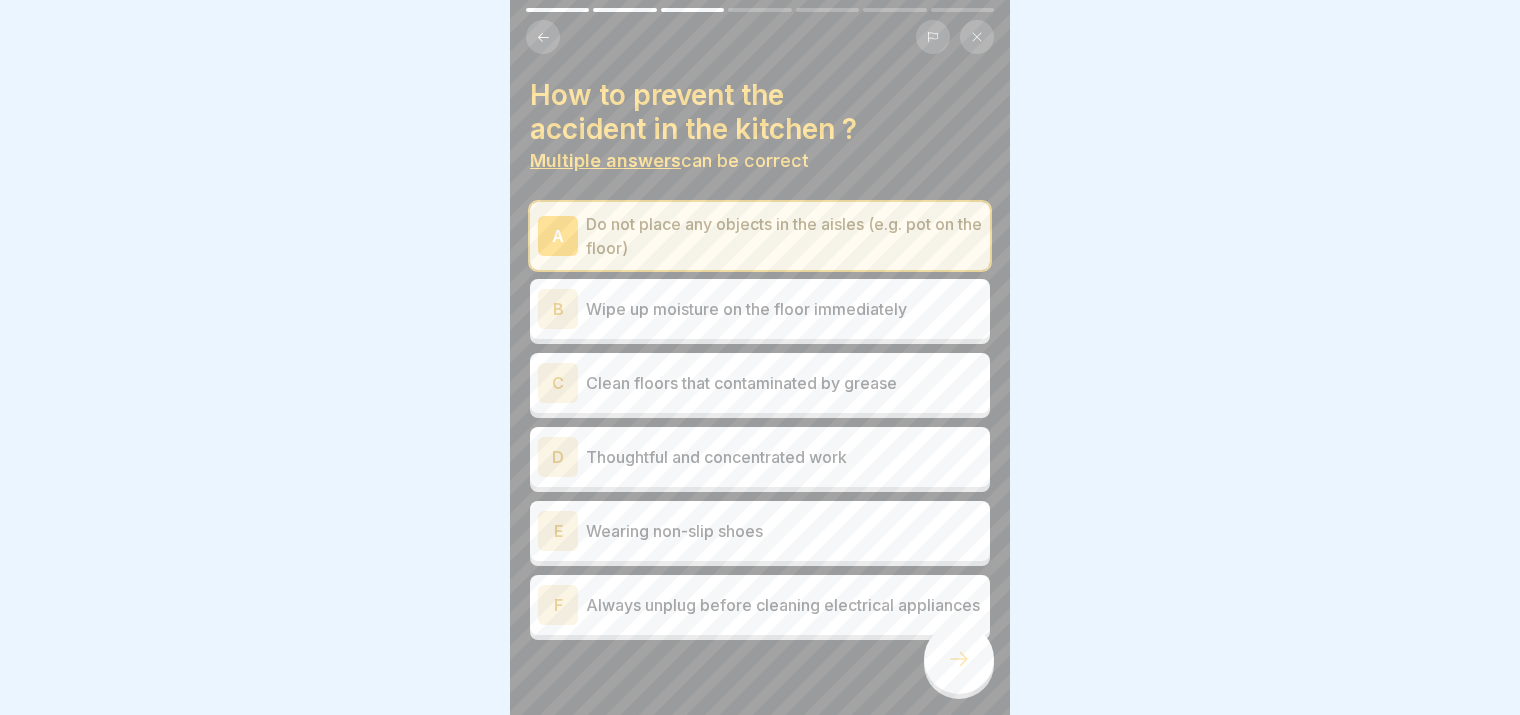 click on "Do not place any objects in the aisles (e.g. pot on the floor)" at bounding box center (784, 236) 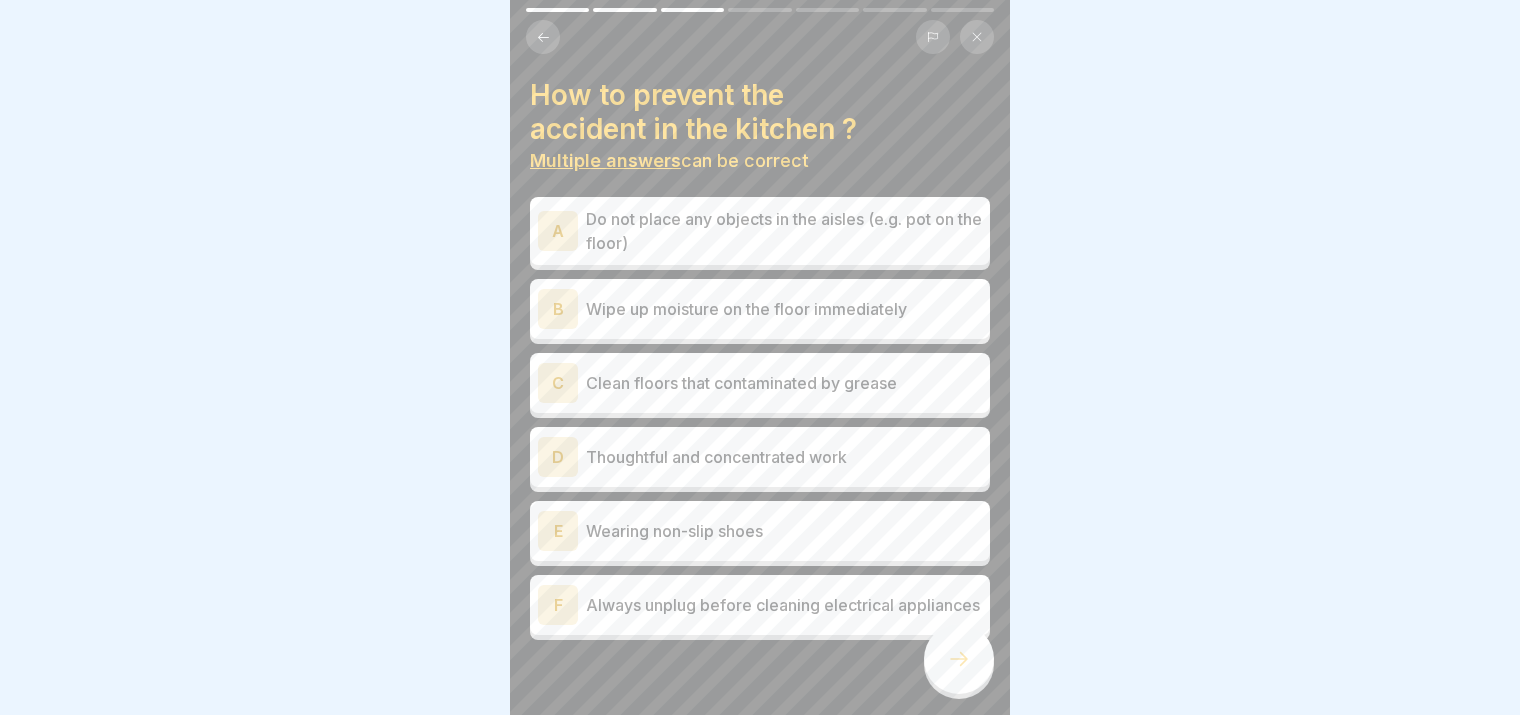 click on "Thoughtful and concentrated work" at bounding box center [784, 457] 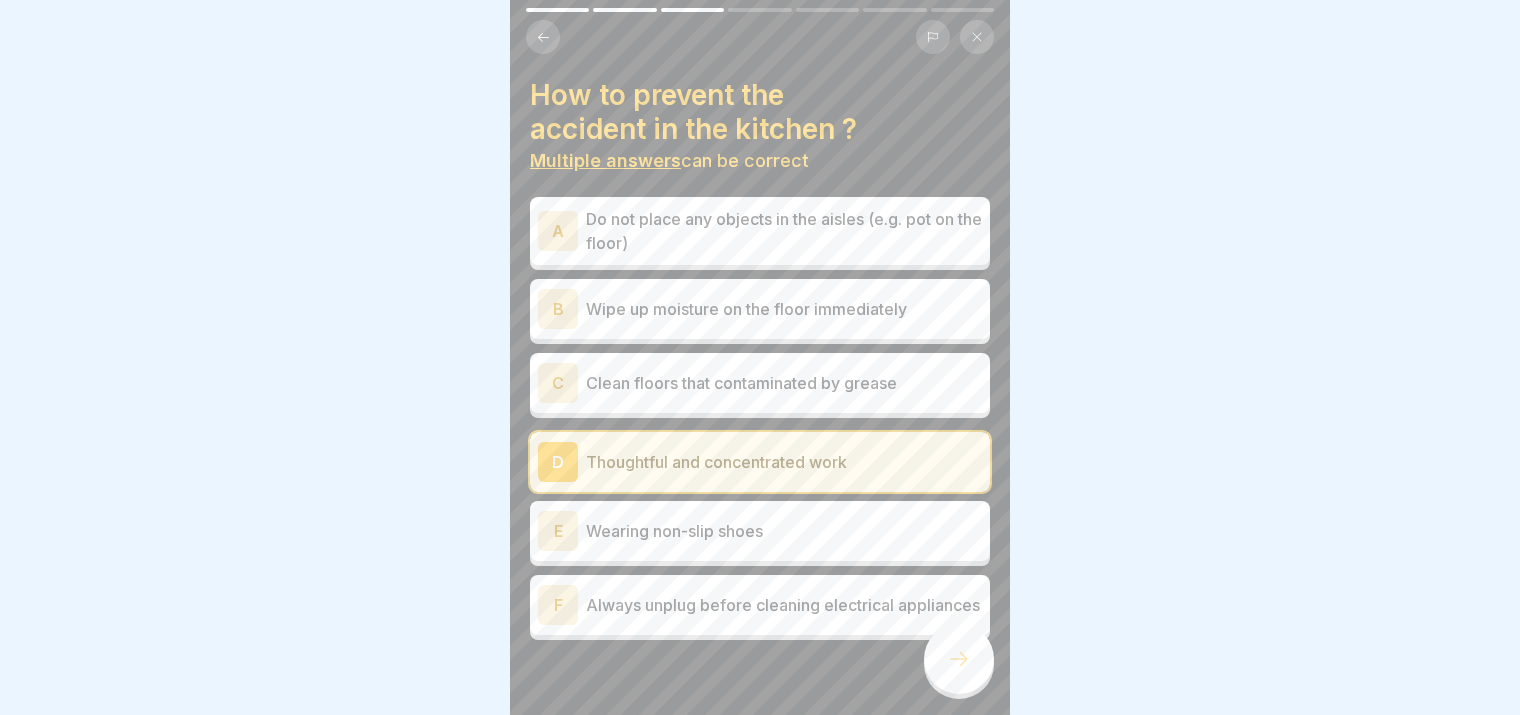 click on "Thoughtful and concentrated work" at bounding box center (784, 462) 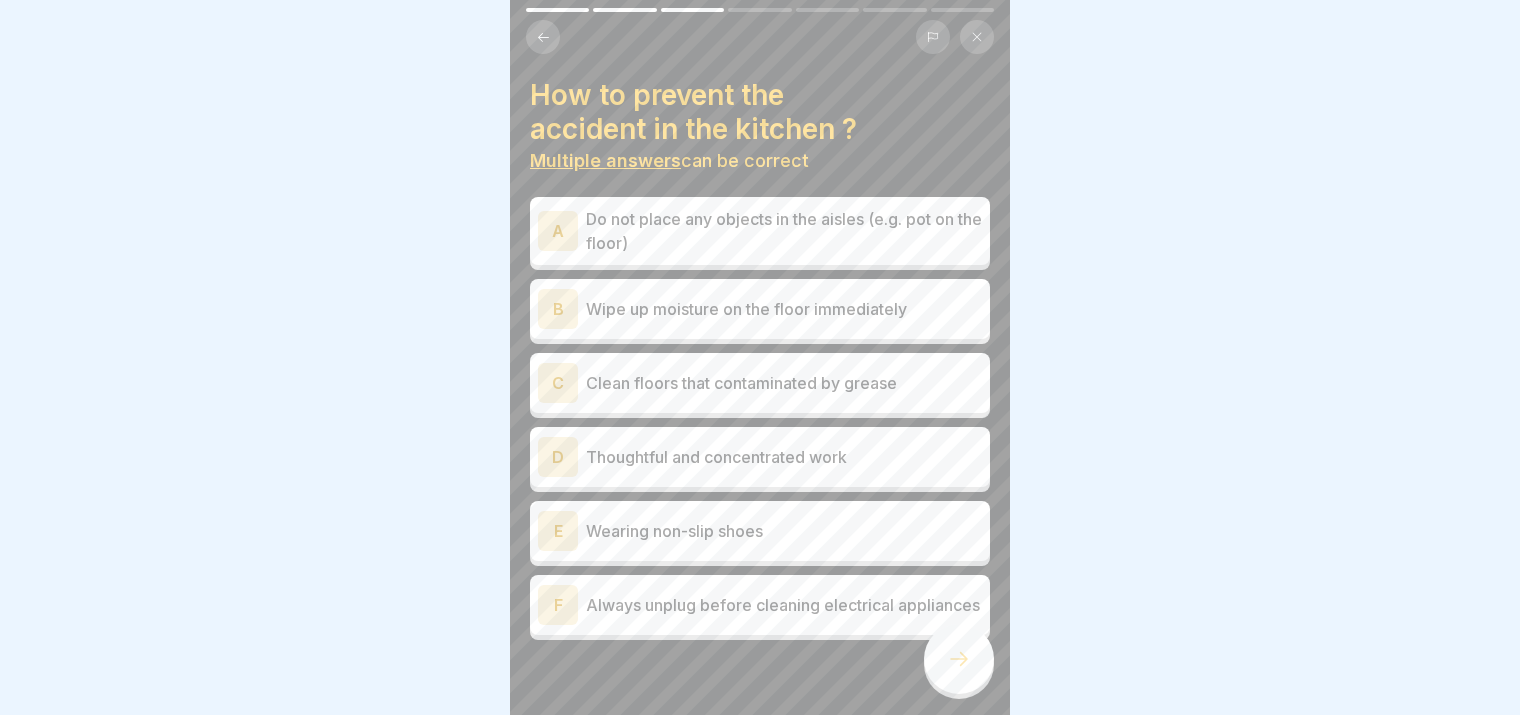 click on "Thoughtful and concentrated work" at bounding box center (784, 457) 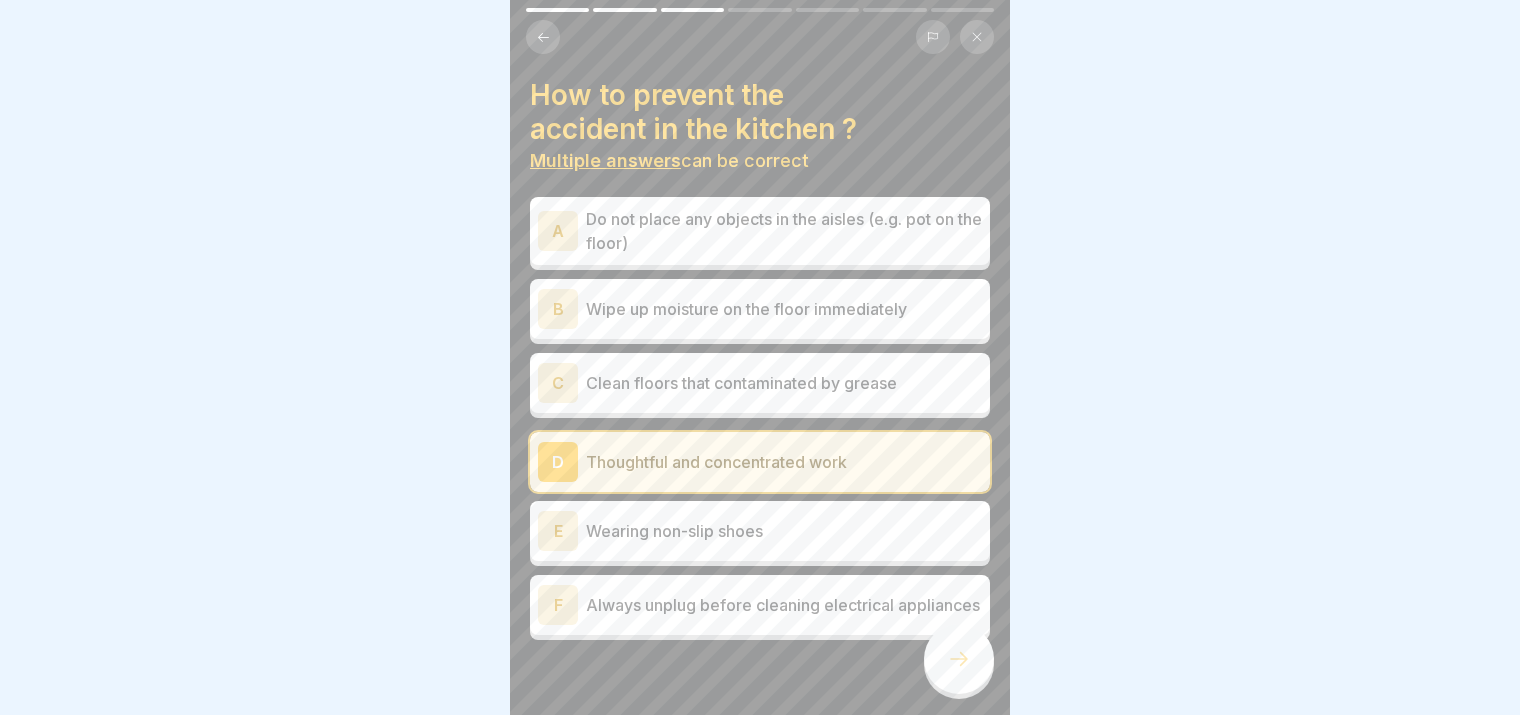 click on "Thoughtful and concentrated work" at bounding box center (784, 462) 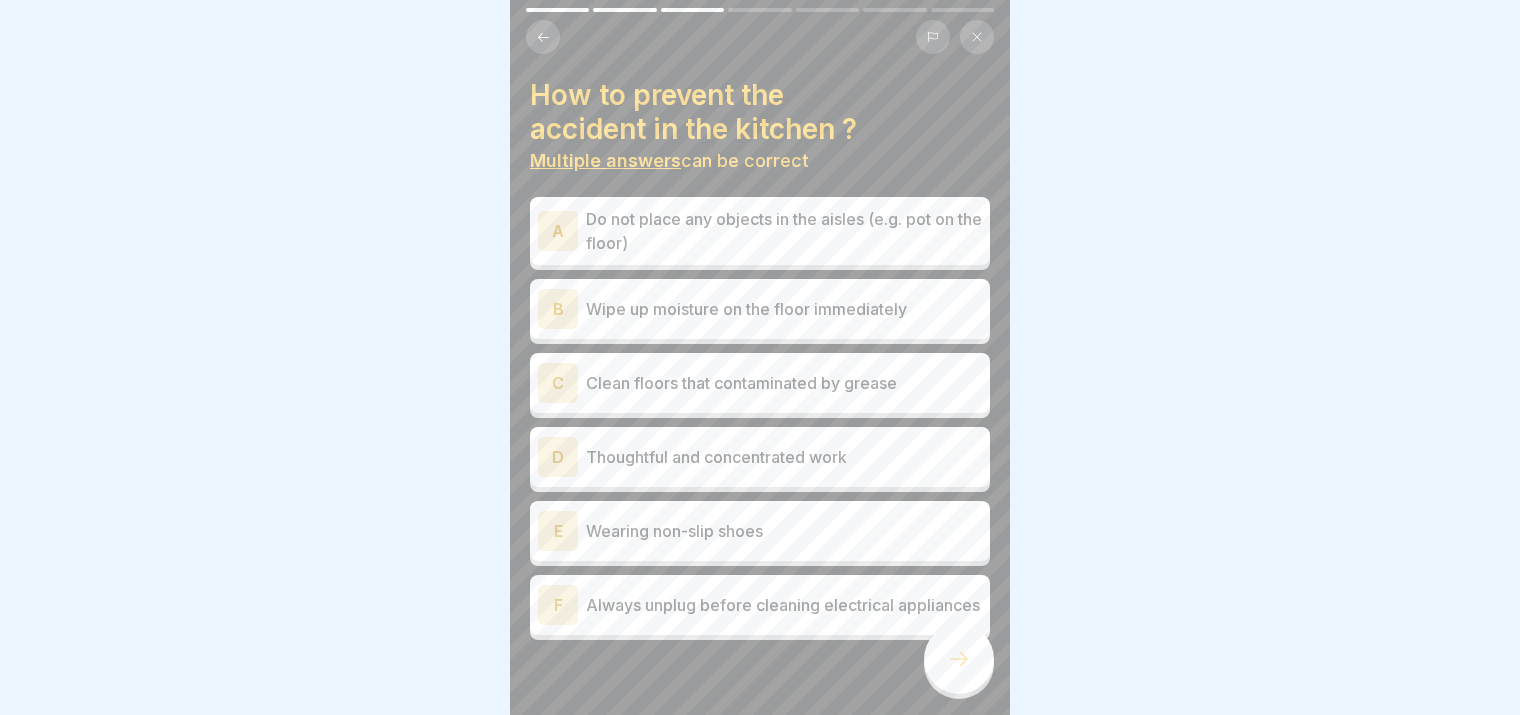 click on "How to prevent the accident in the kitchen ? Multiple answers  can be correct A Do not place any objects in the aisles (e.g. pot on the floor) B Wipe up moisture on the floor immediately C Clean floors that contaminated by grease D Thoughtful and concentrated work E Wearing non-slip shoes F Always unplug before cleaning electrical appliances" at bounding box center (760, 359) 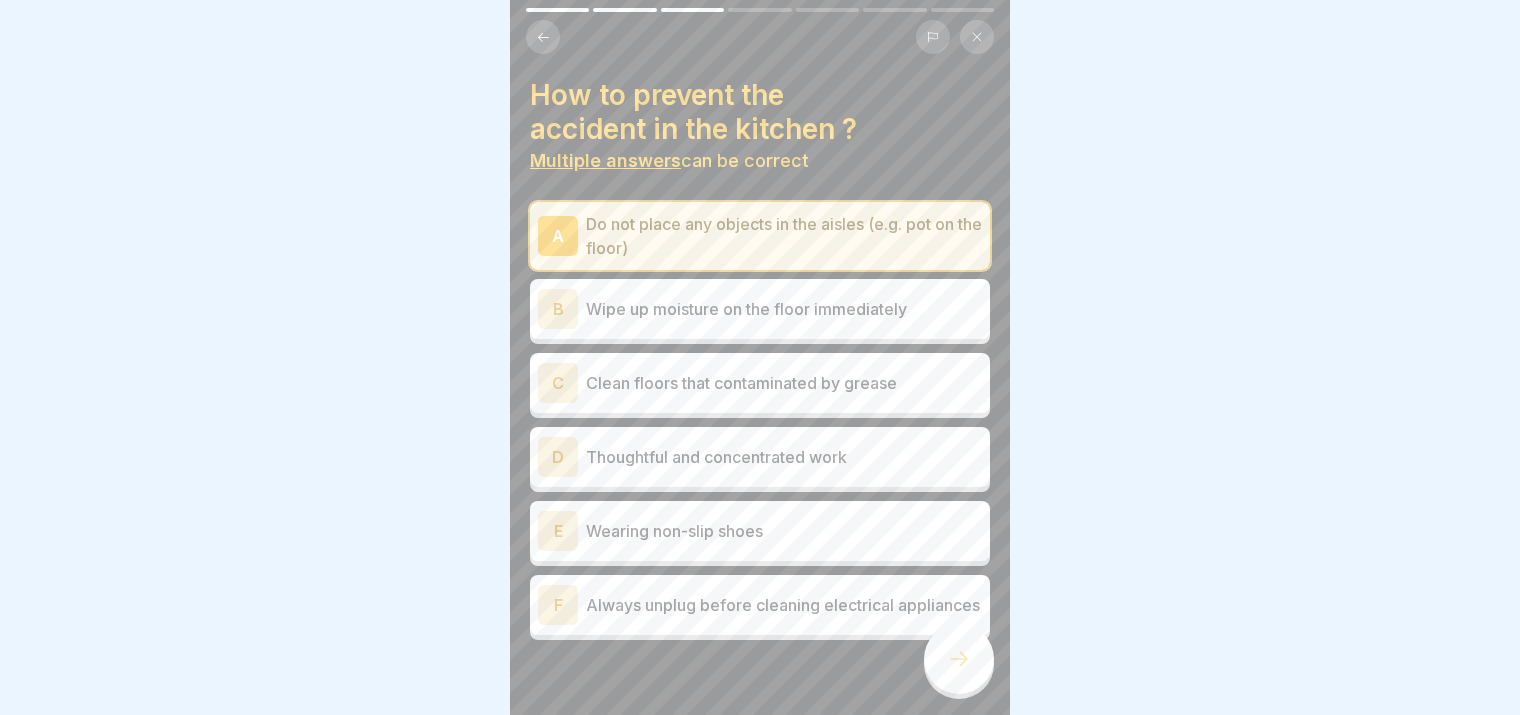 click on "B Wipe up moisture on the floor immediately" at bounding box center (760, 309) 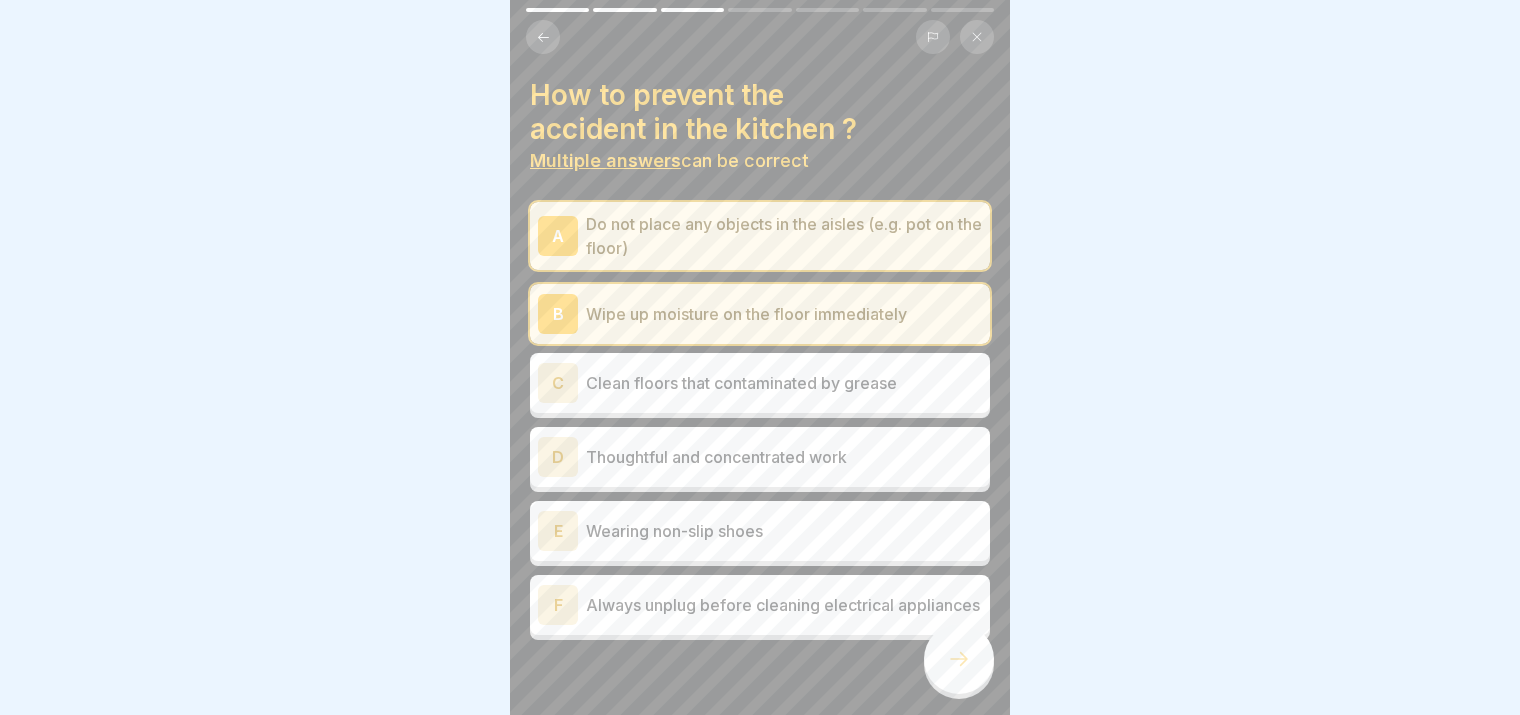 click on "Clean floors that contaminated by grease" at bounding box center (784, 383) 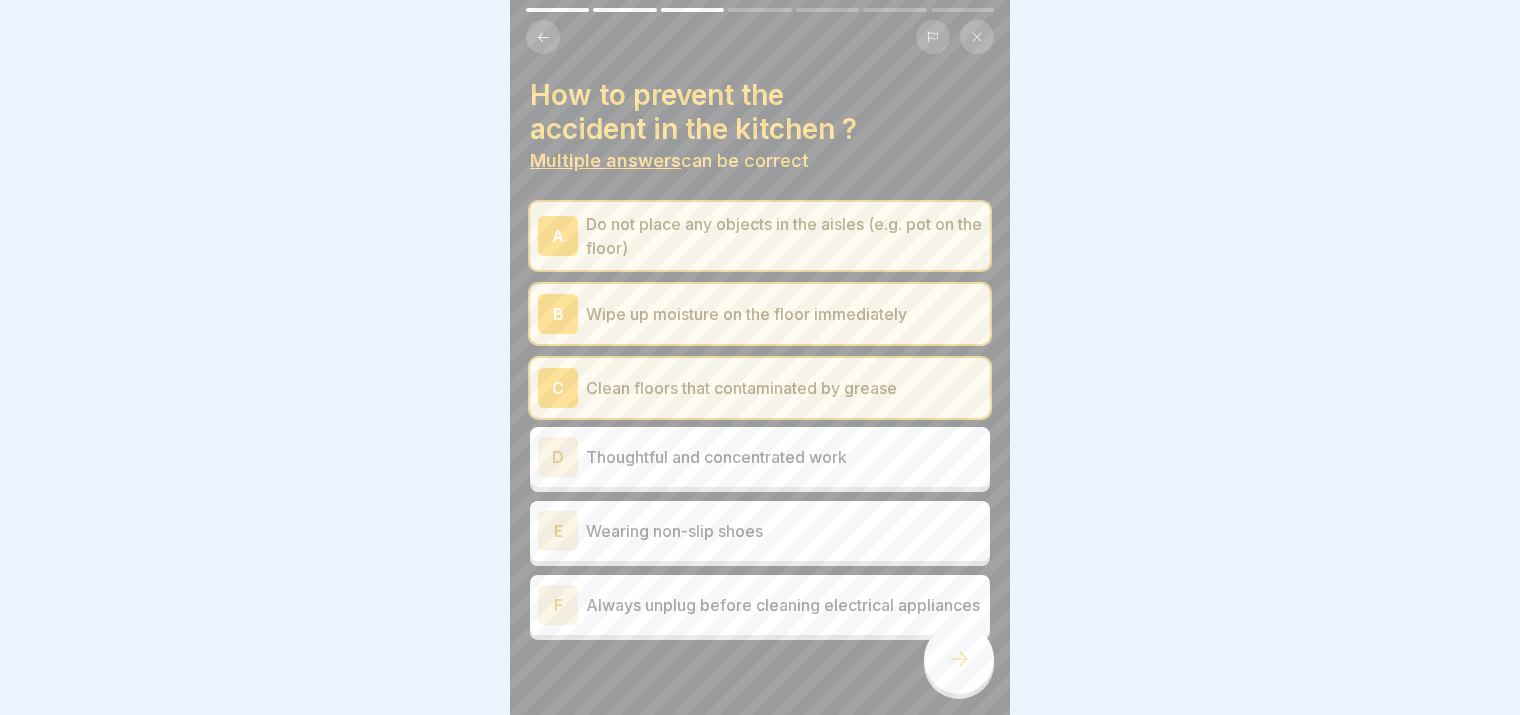 click on "Thoughtful and concentrated work" at bounding box center (784, 457) 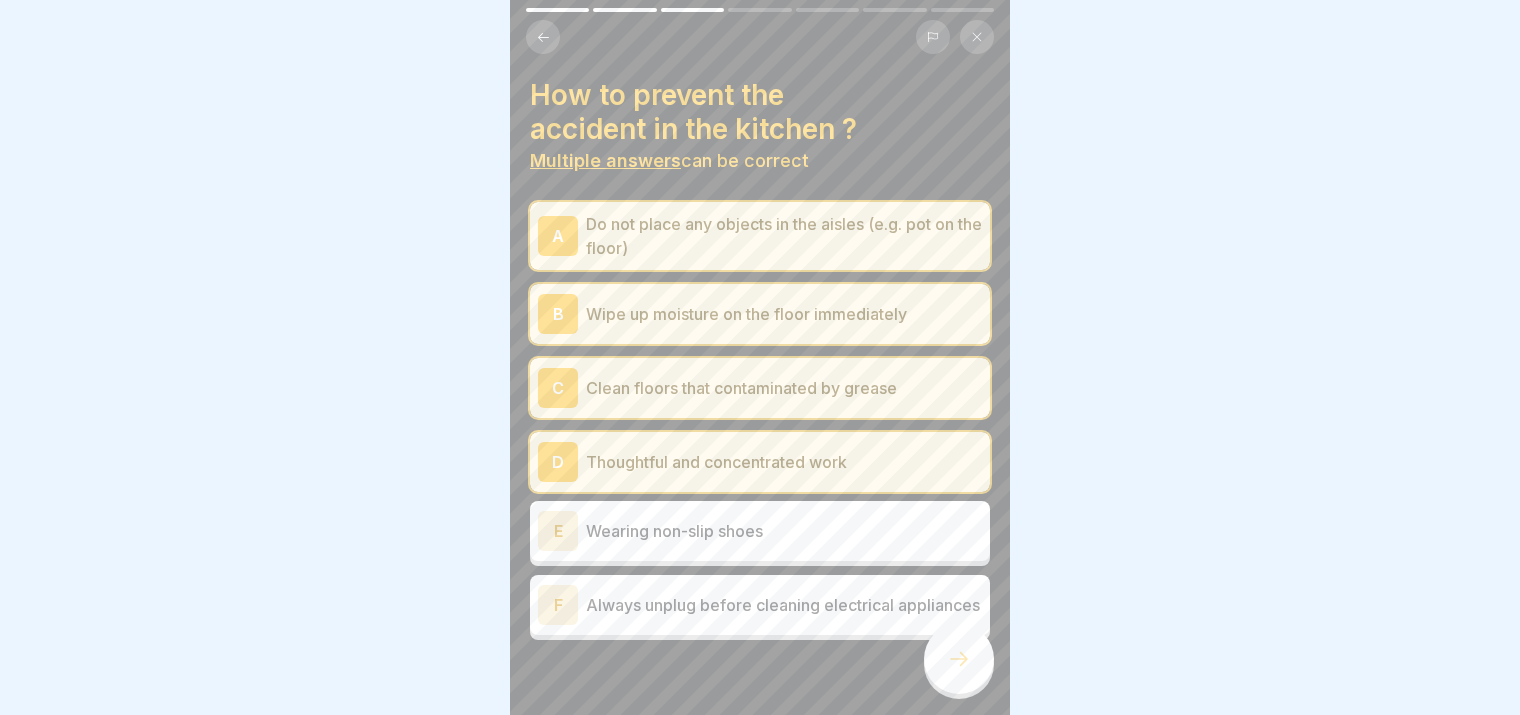 click on "E Wearing non-slip shoes" at bounding box center [760, 531] 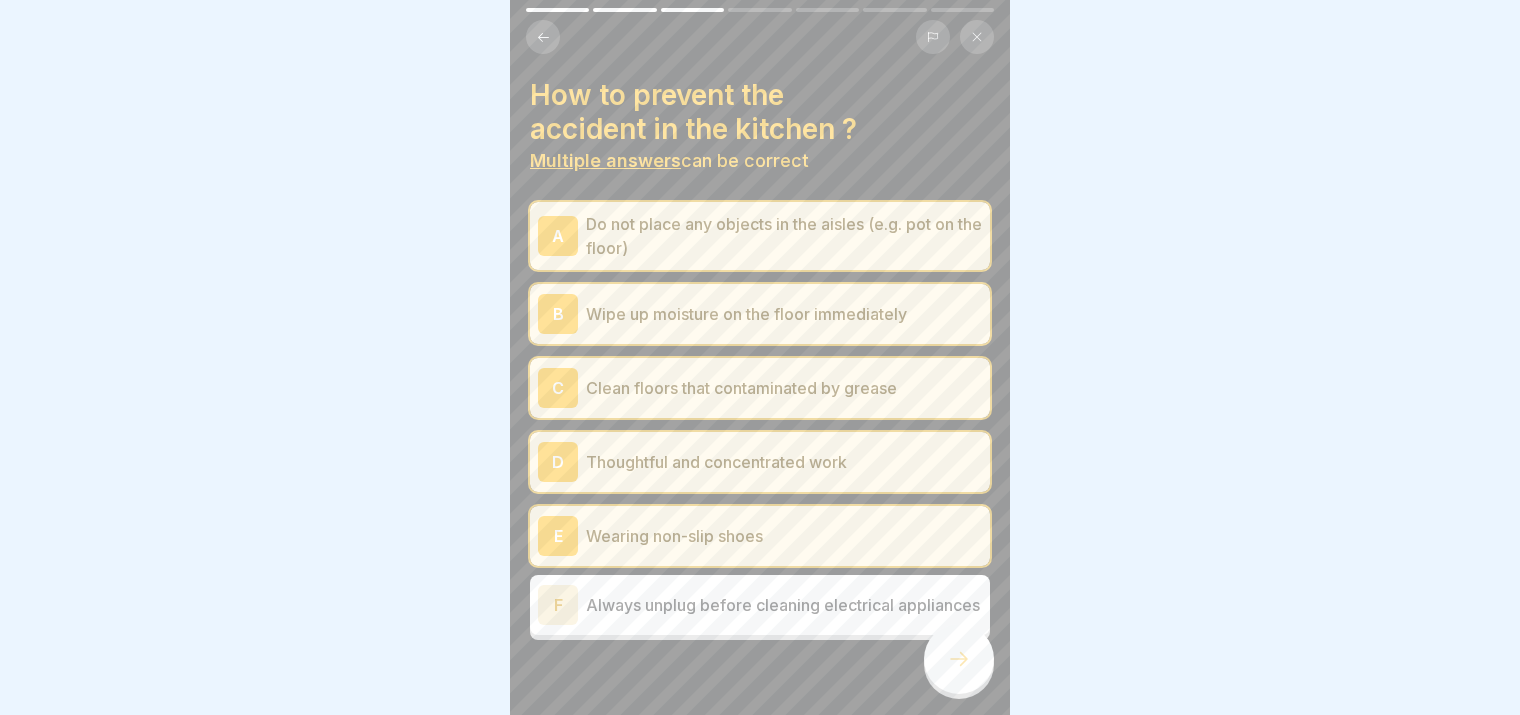 click at bounding box center (760, 700) 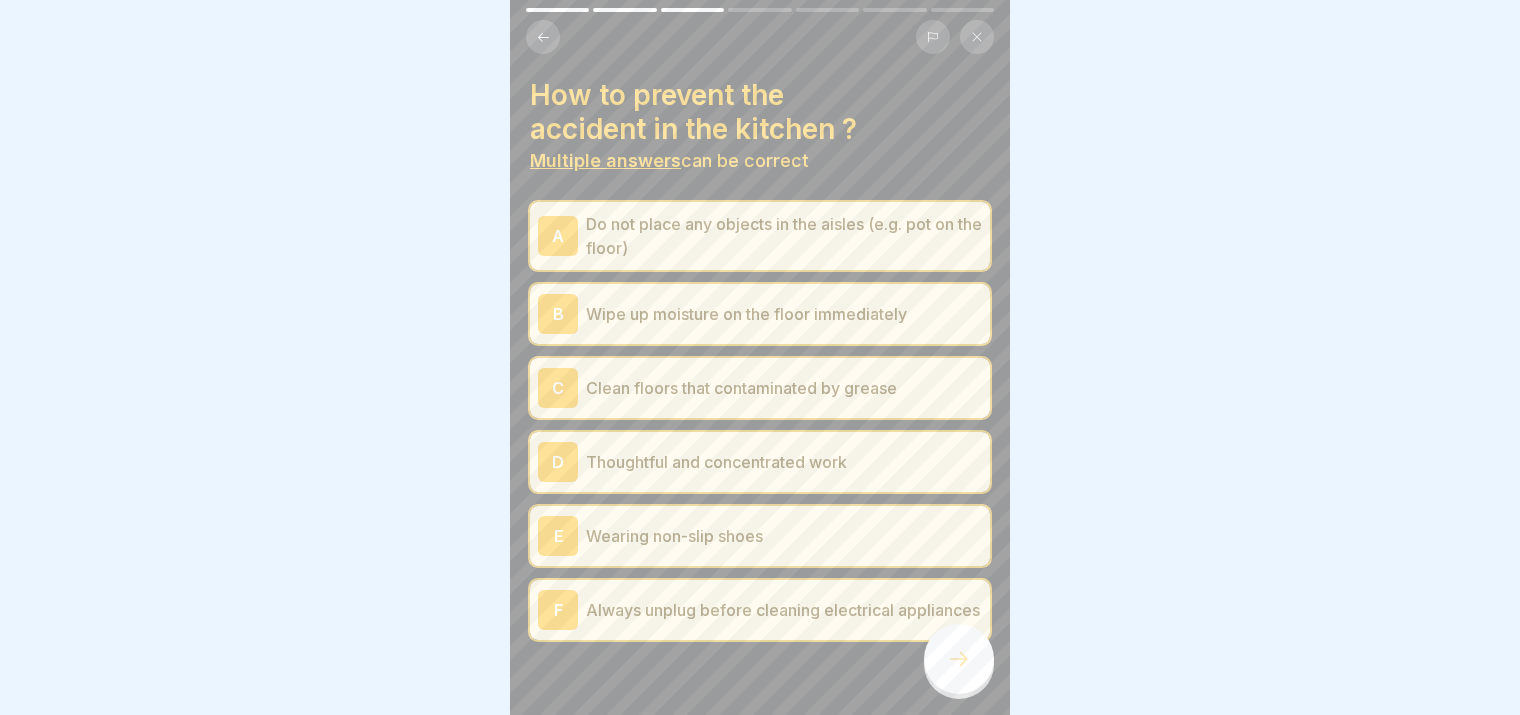 click at bounding box center [760, 700] 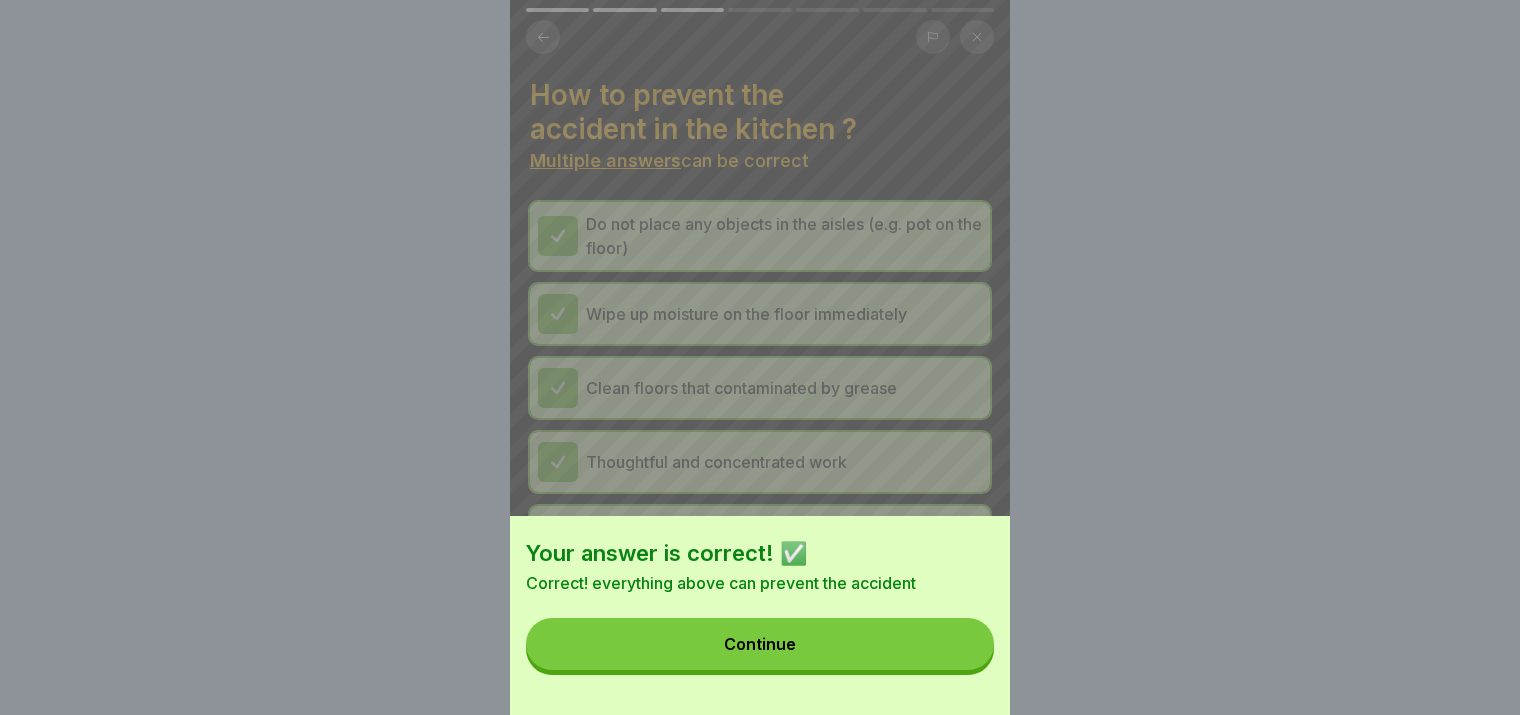 click on "Your answer is correct! ✅ Correct! everything above can prevent the accident   Continue" at bounding box center (760, 615) 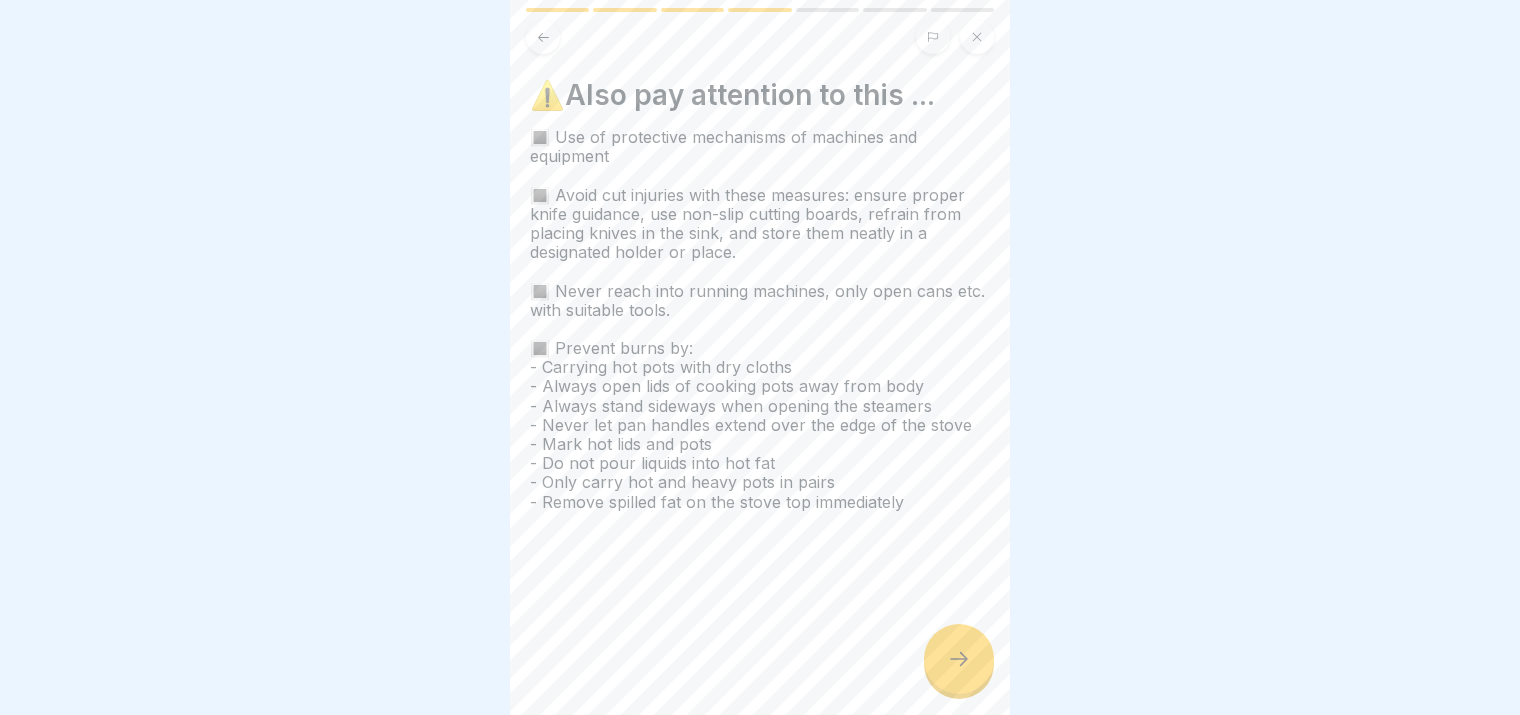 click on "⚠️Also pay attention to this ... 🔳 Use of protective mechanisms of machines and equipment     🔳 Avoid cut injuries with these measures: ensure proper knife guidance, use non-slip cutting boards, refrain from placing knives in the sink, and store them neatly in a designated holder or place.     🔳 Never reach into running machines, only open cans etc. with suitable tools.     🔳 Prevent burns by:     - Carrying hot pots with dry cloths    - Always open lids of cooking pots away from body    - Always stand sideways when opening the steamers    - Never let pan handles extend over the edge of the stove    - Mark hot lids and pots    - Do not pour liquids into hot fat    - Only carry hot and heavy pots in pairs    - Remove spilled fat on the stove top immediately" at bounding box center (760, 357) 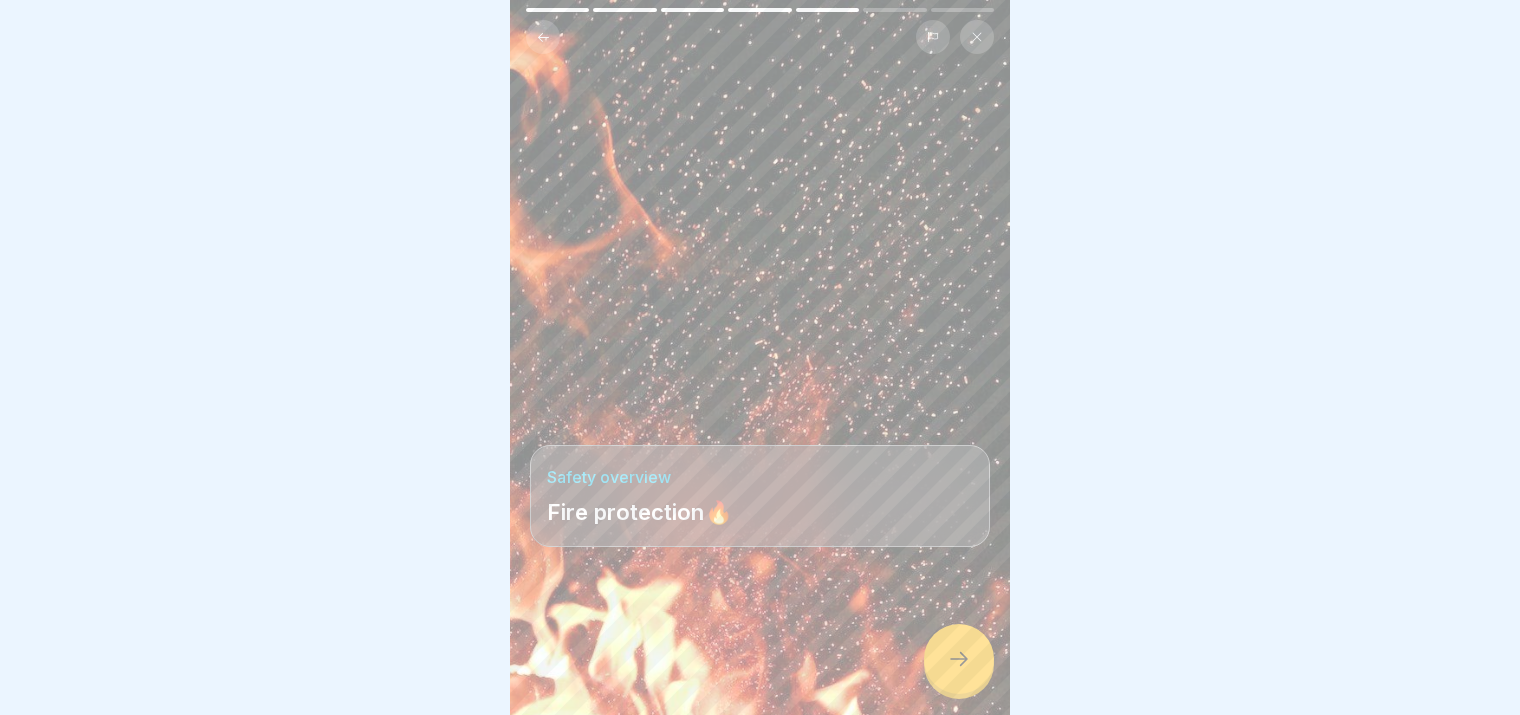 click at bounding box center [959, 659] 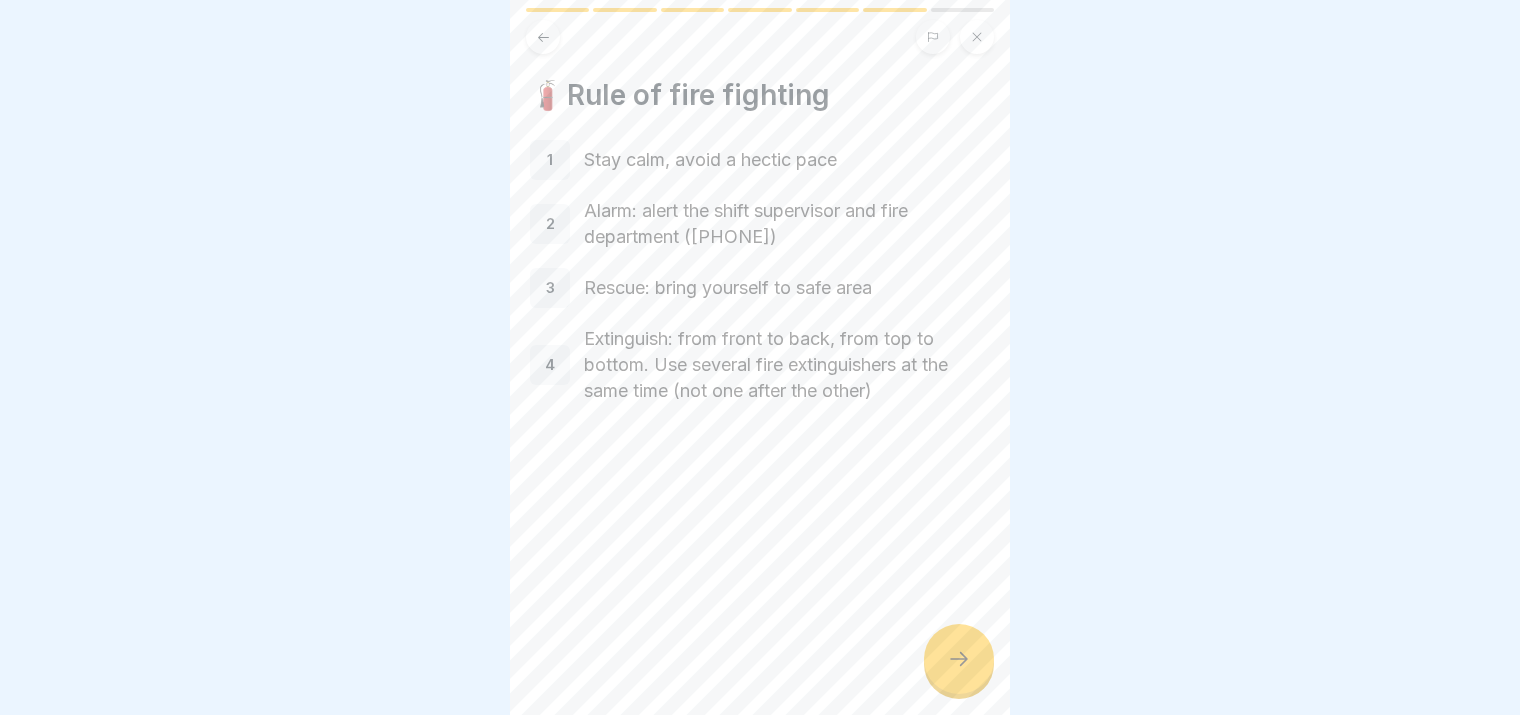 click 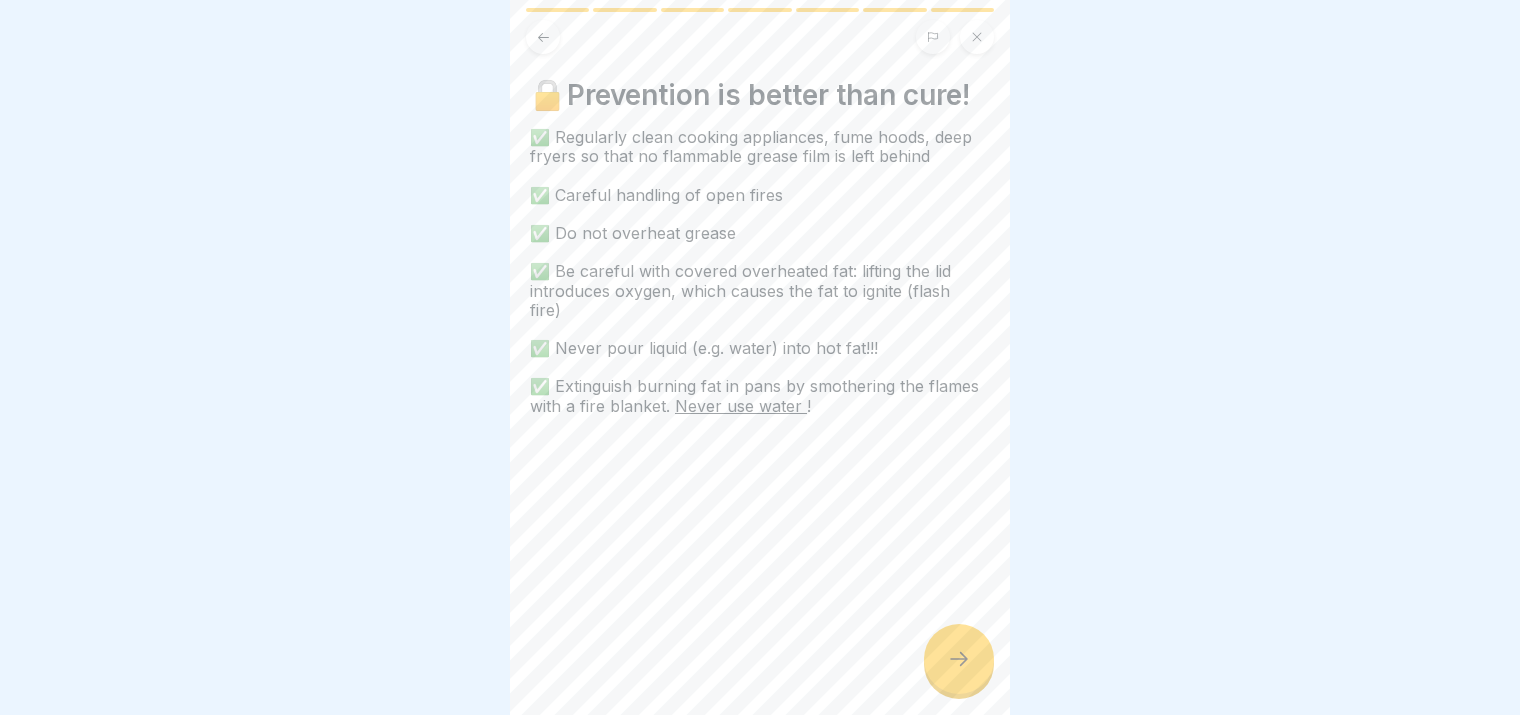 click at bounding box center [959, 659] 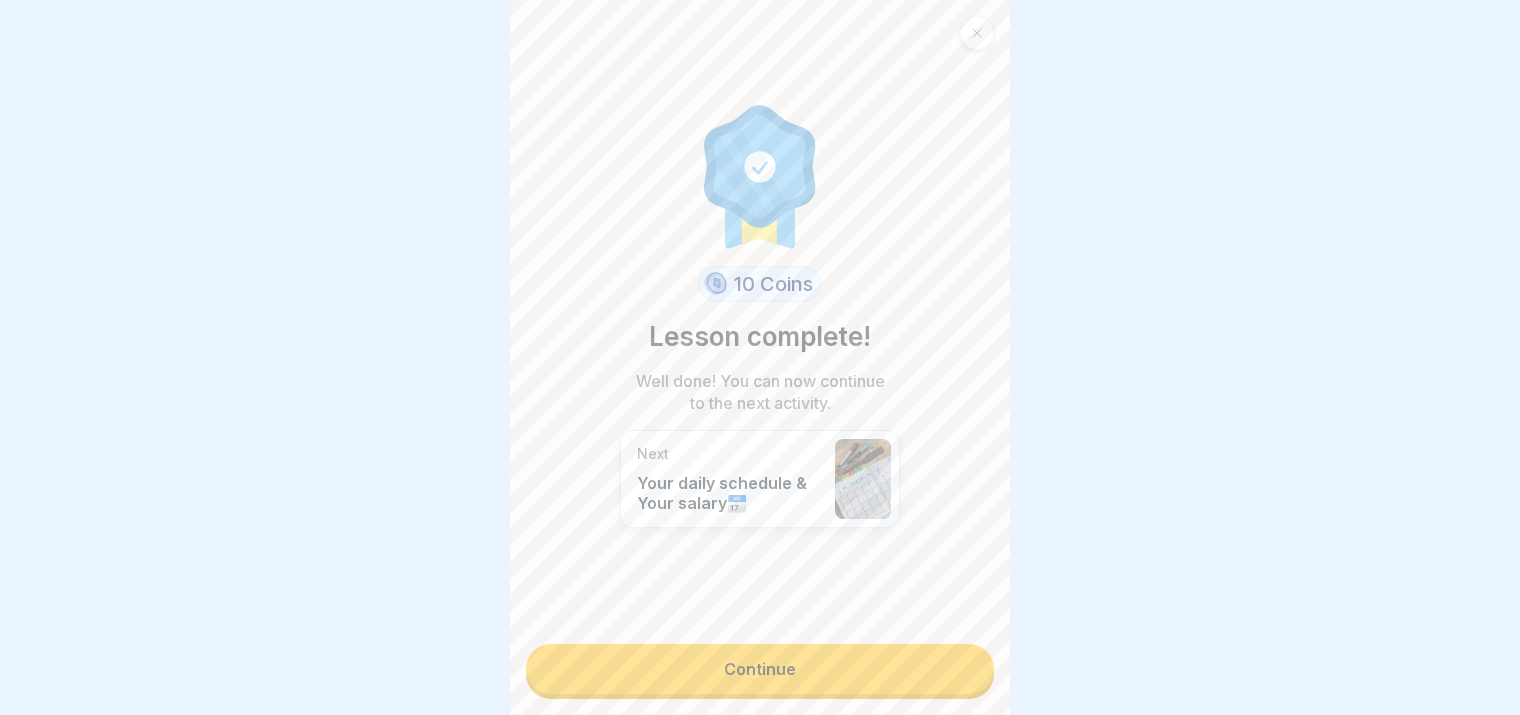 click on "Continue" at bounding box center (760, 669) 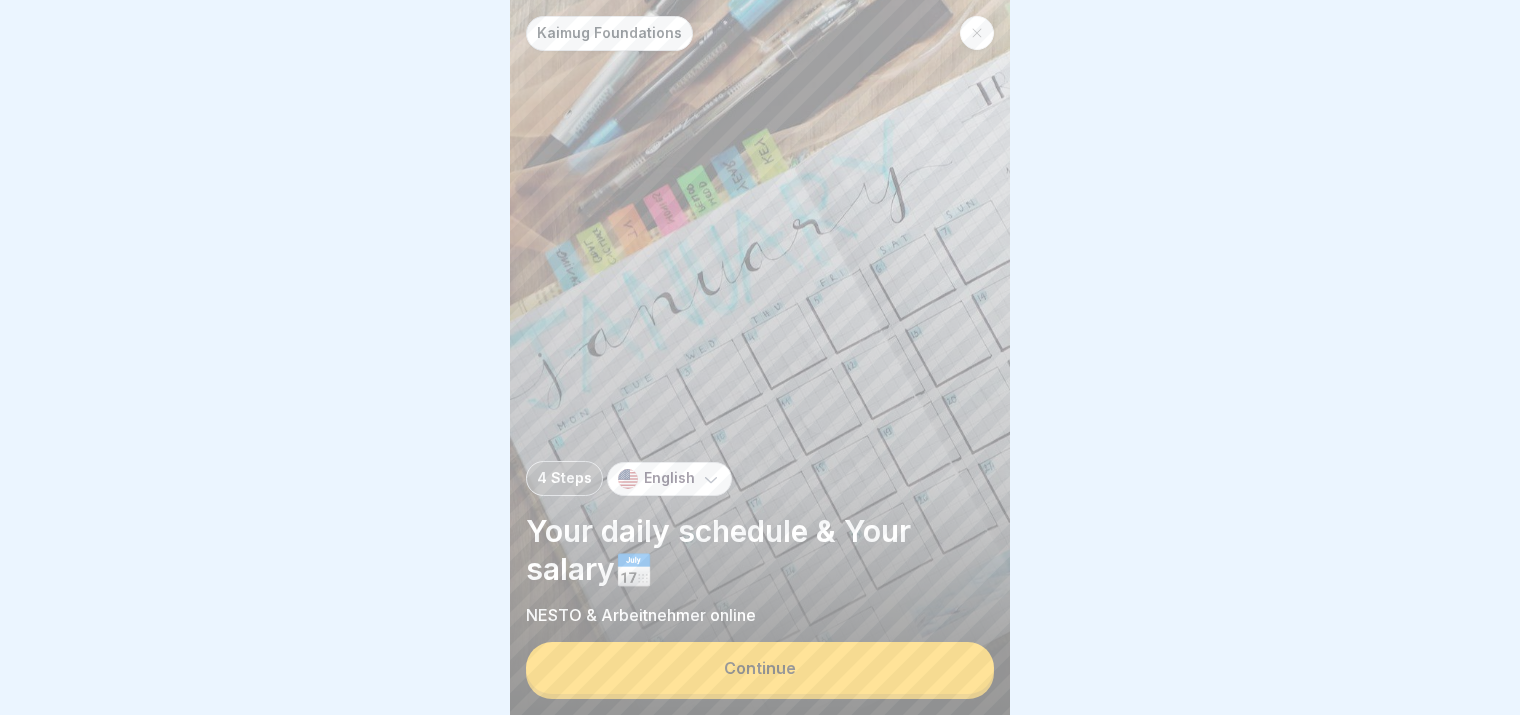 click on "Continue" at bounding box center [760, 668] 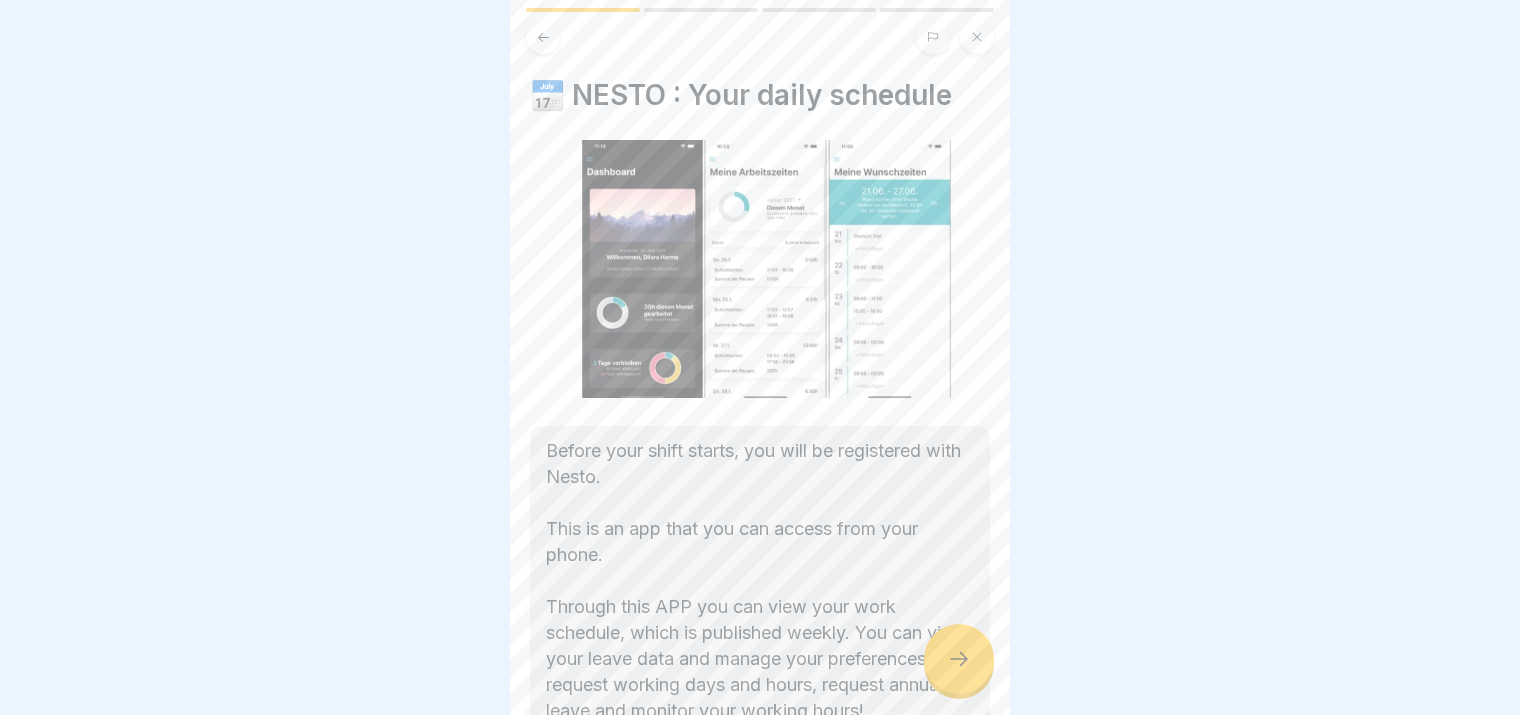 click at bounding box center [959, 659] 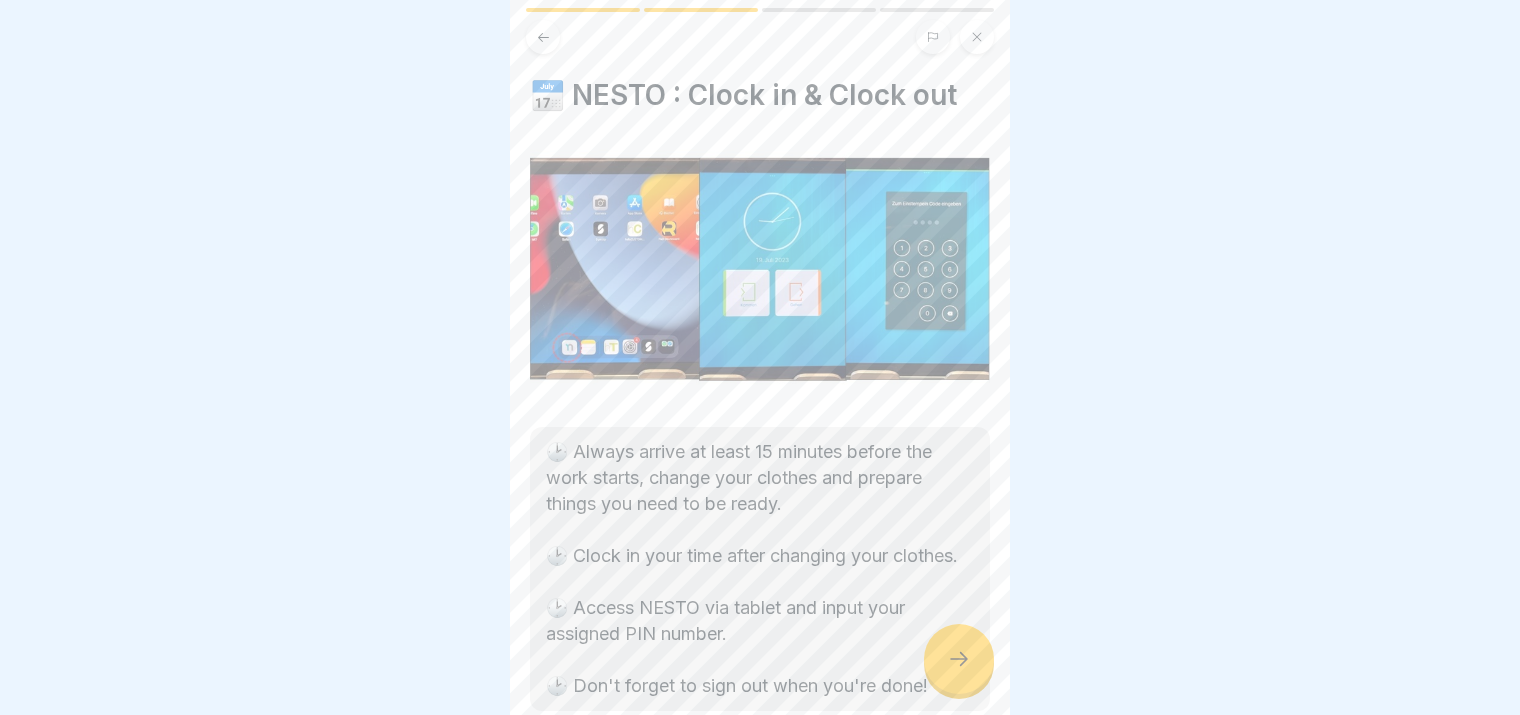 click 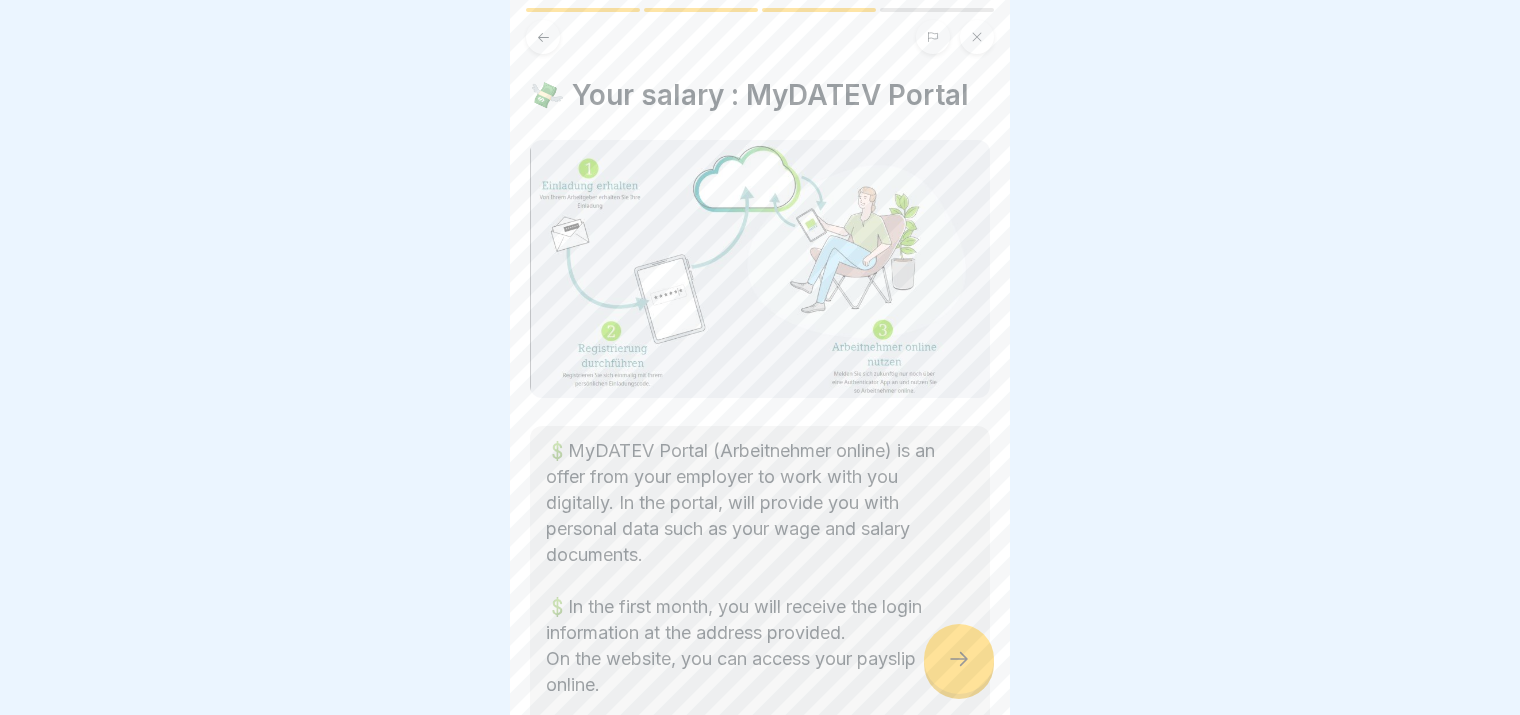 click 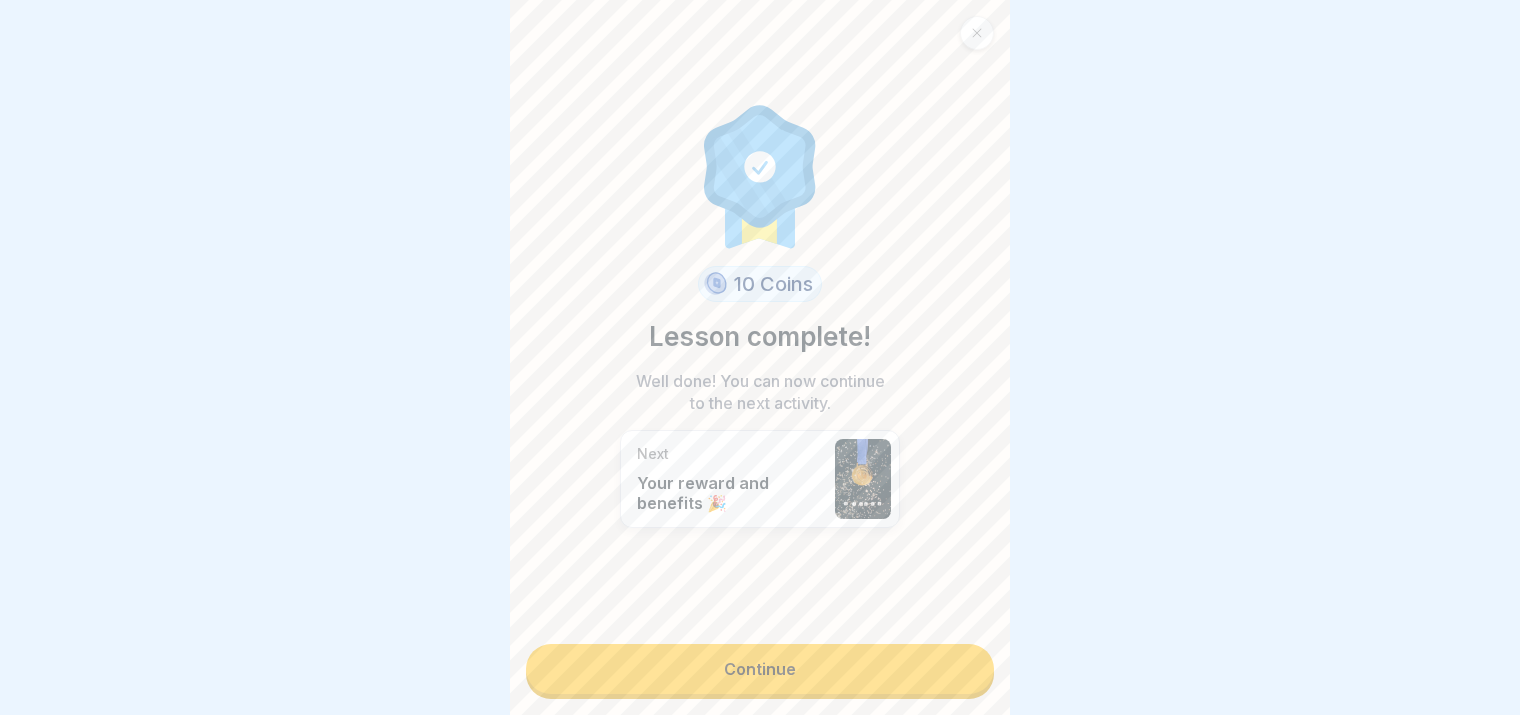 click on "Continue" at bounding box center [760, 669] 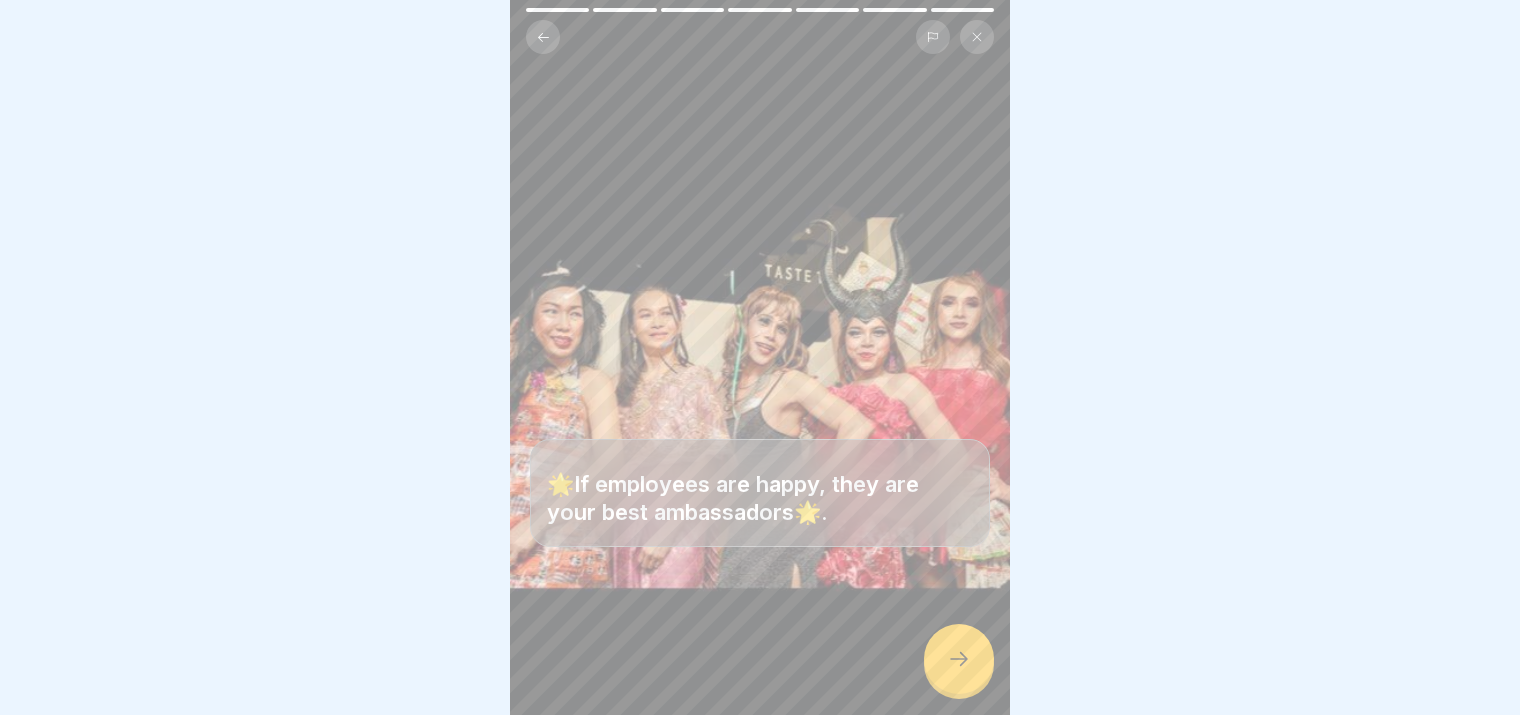 click 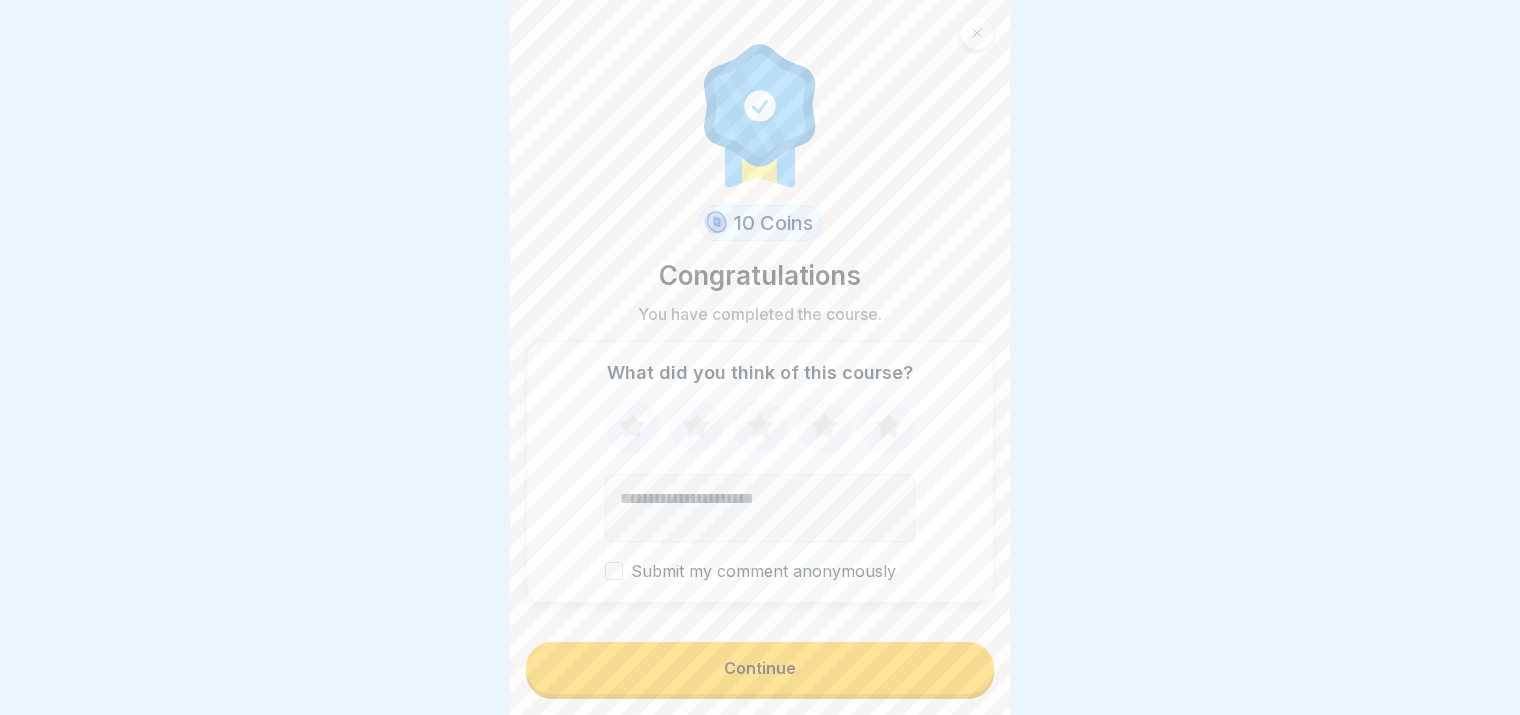 click on "Continue" at bounding box center (760, 668) 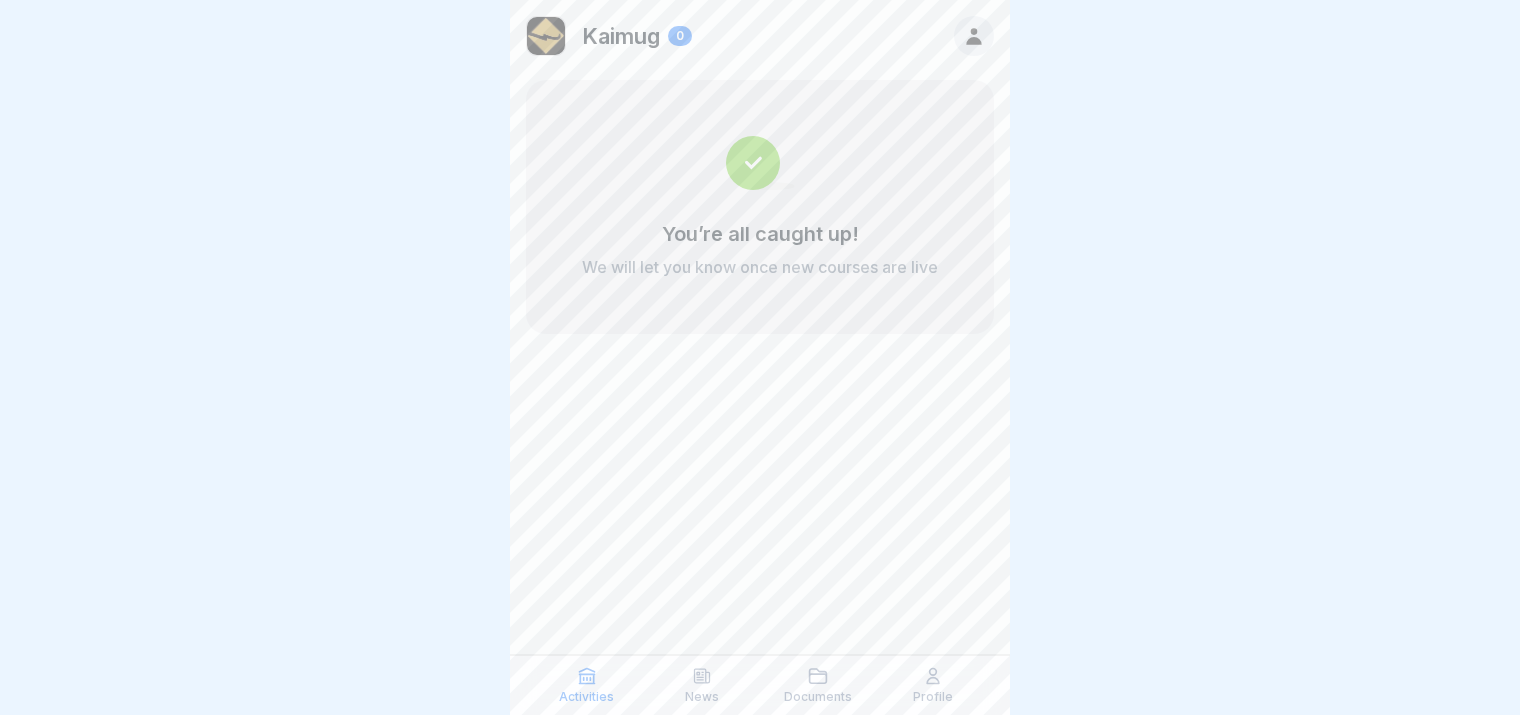 scroll, scrollTop: 16, scrollLeft: 0, axis: vertical 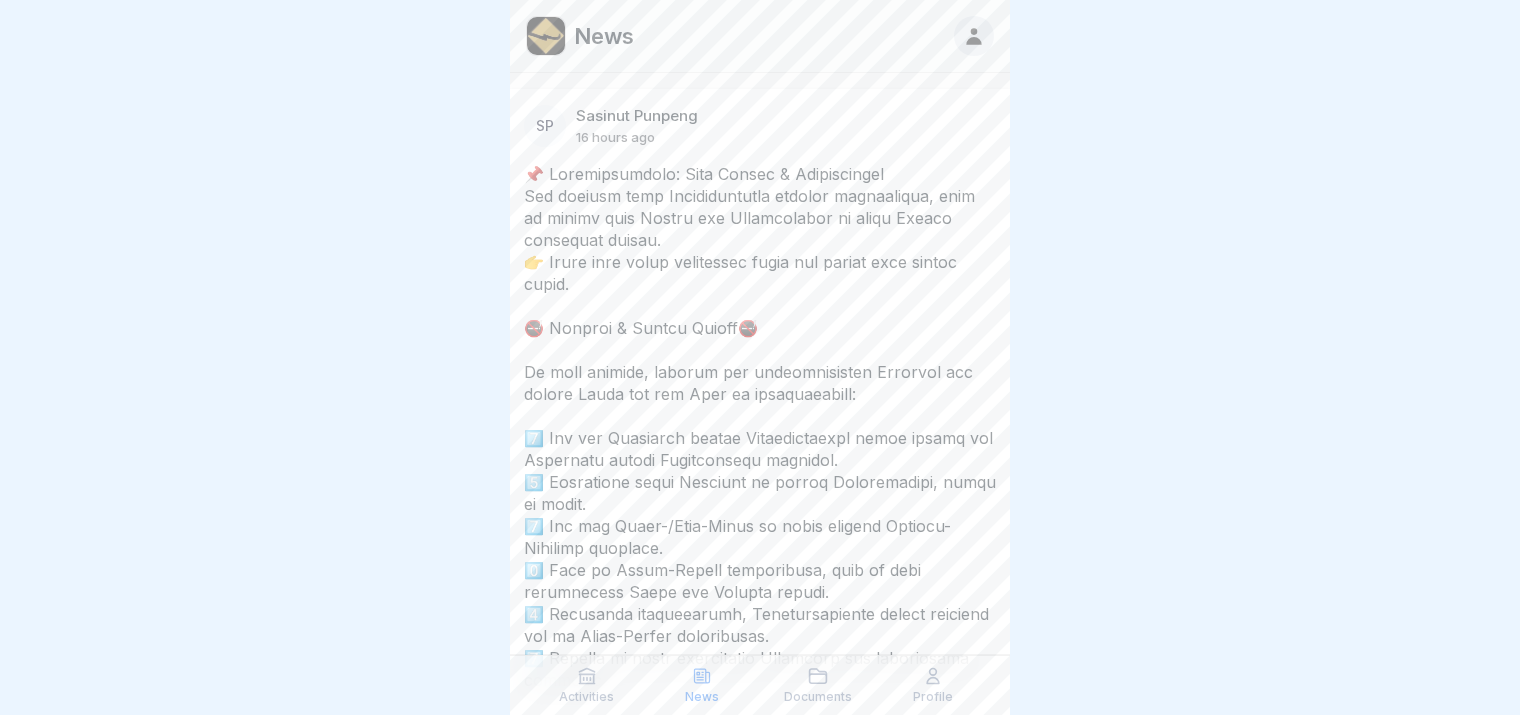 click at bounding box center (760, 955) 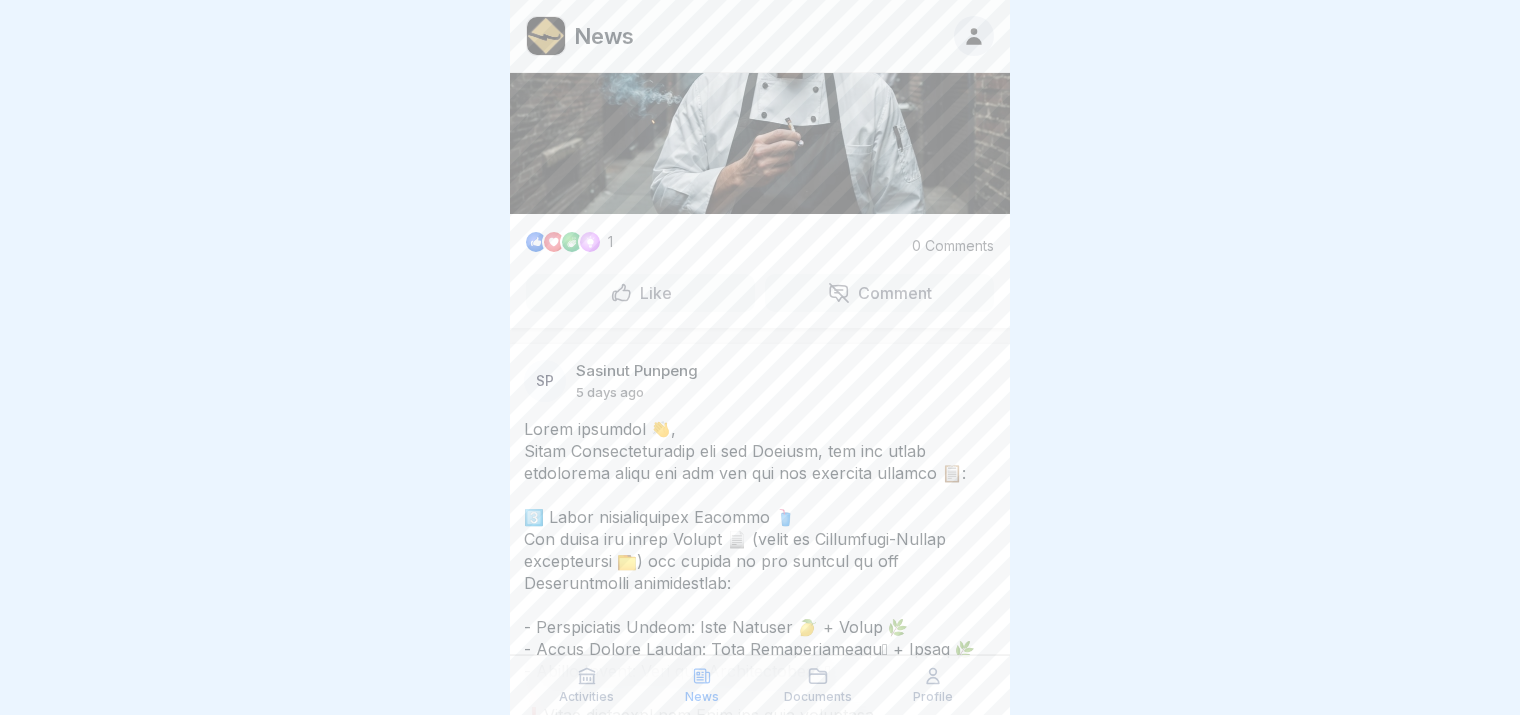 scroll, scrollTop: 1900, scrollLeft: 0, axis: vertical 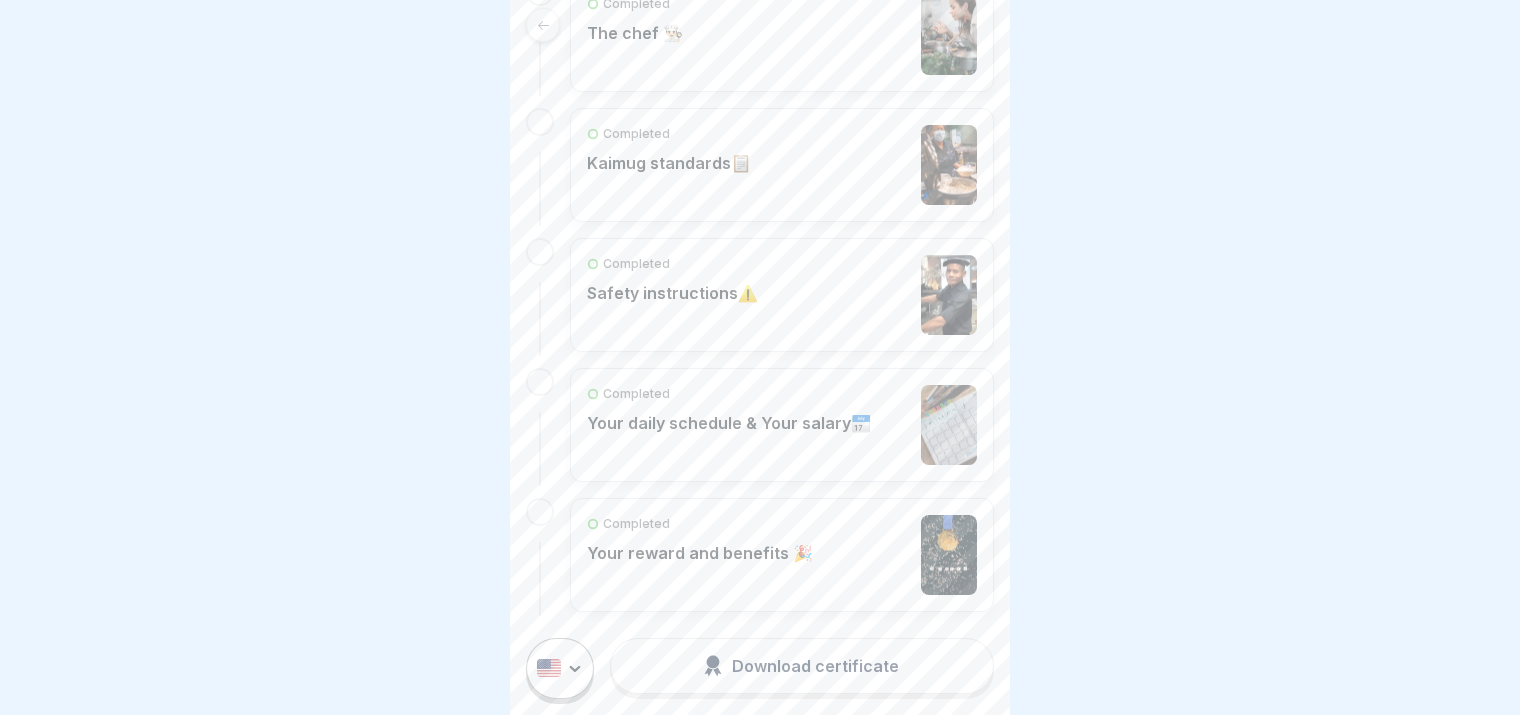 drag, startPoint x: 830, startPoint y: 458, endPoint x: 1305, endPoint y: 443, distance: 475.2368 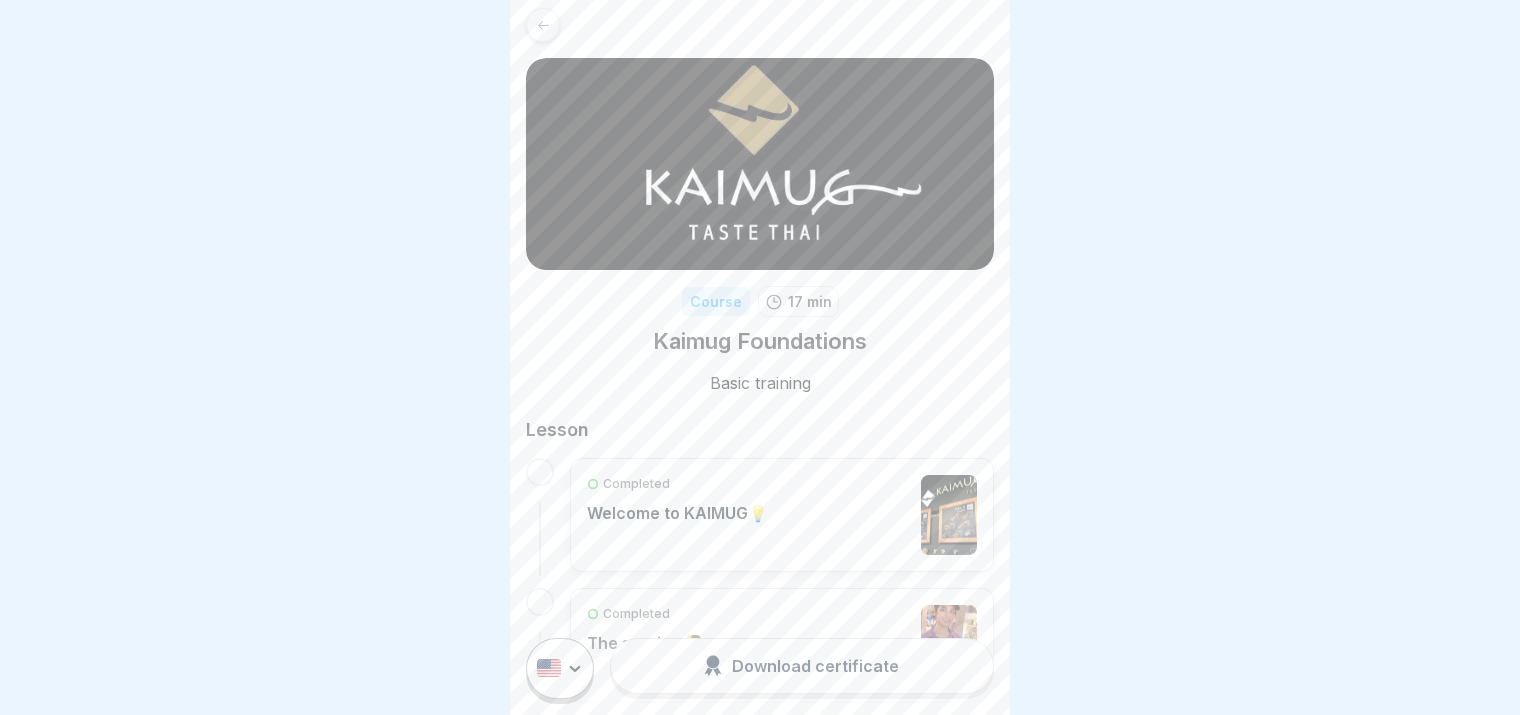 scroll, scrollTop: 0, scrollLeft: 0, axis: both 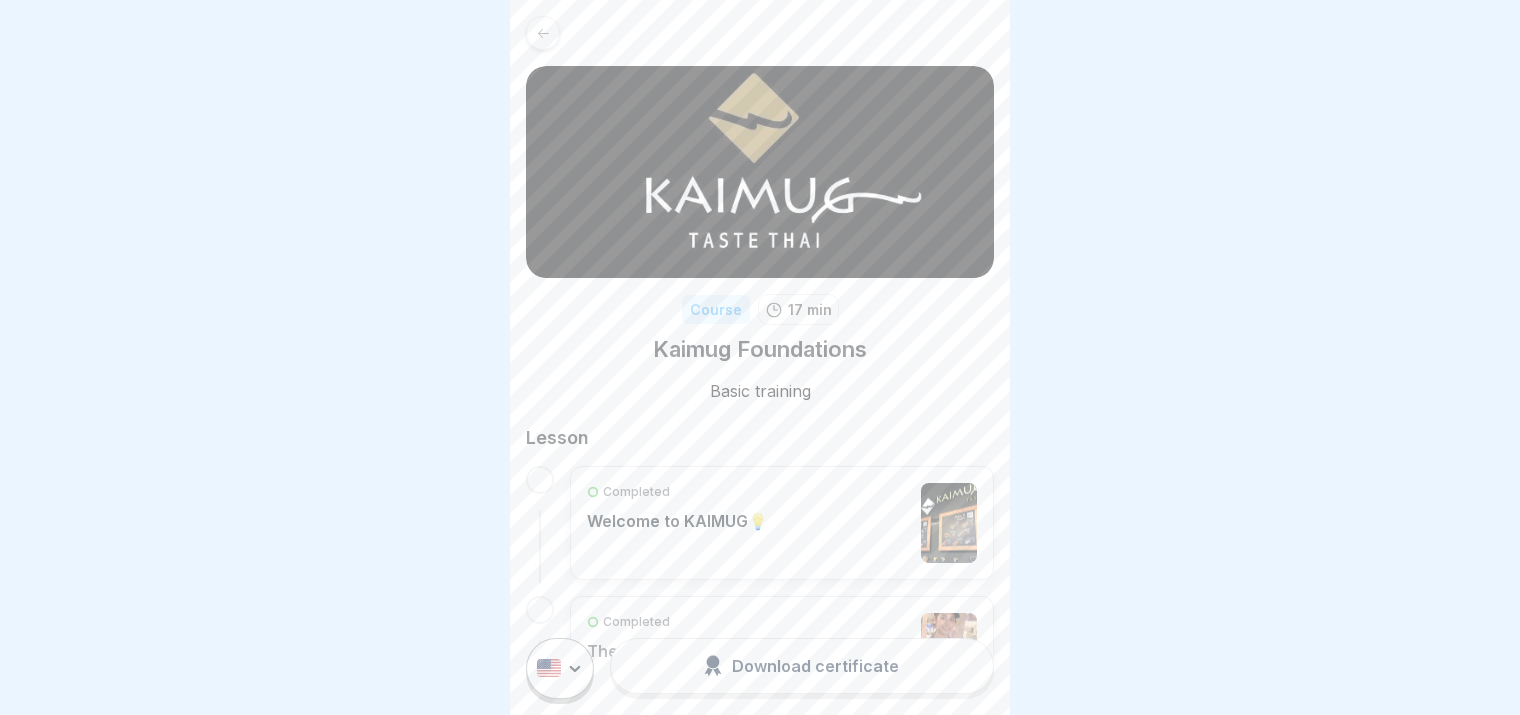 click on "Course" at bounding box center [716, 309] 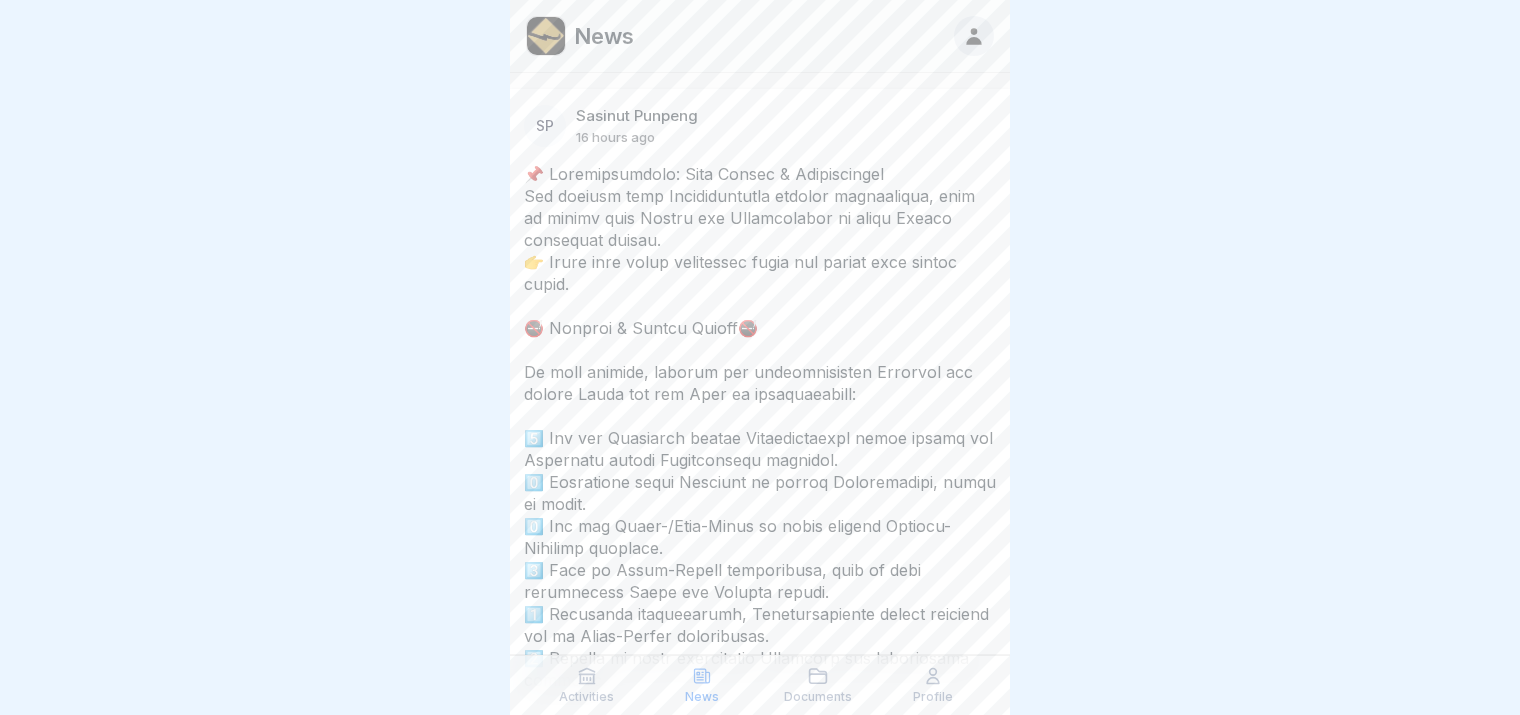 scroll, scrollTop: 0, scrollLeft: 0, axis: both 